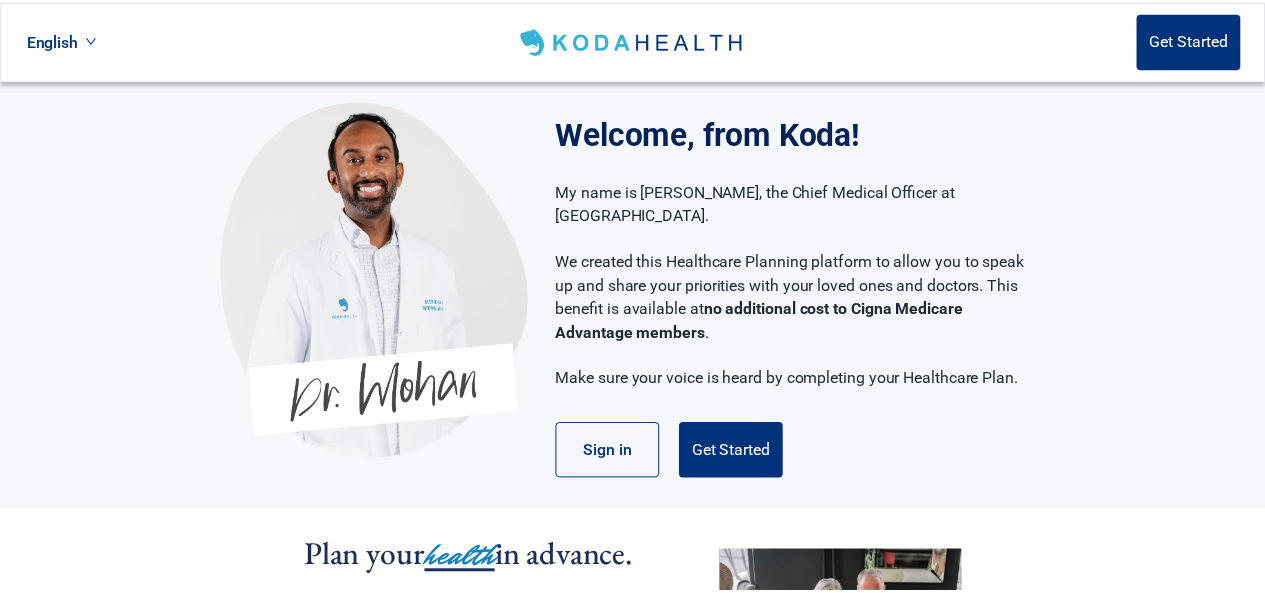 scroll, scrollTop: 0, scrollLeft: 0, axis: both 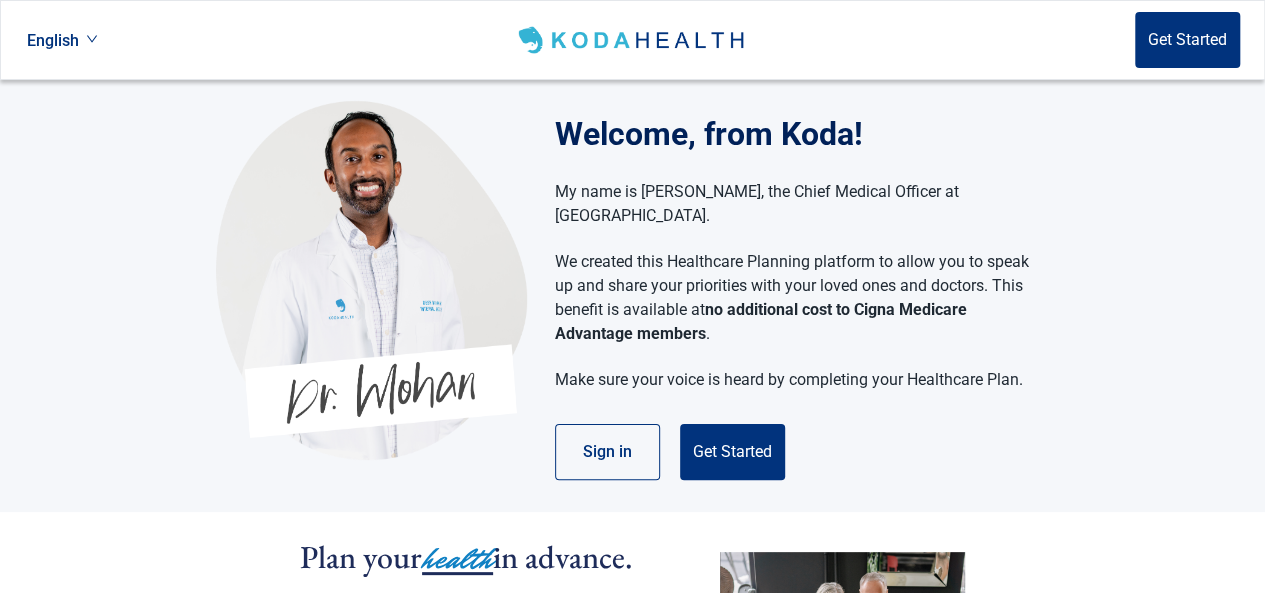 click on "Sign in" at bounding box center [607, 452] 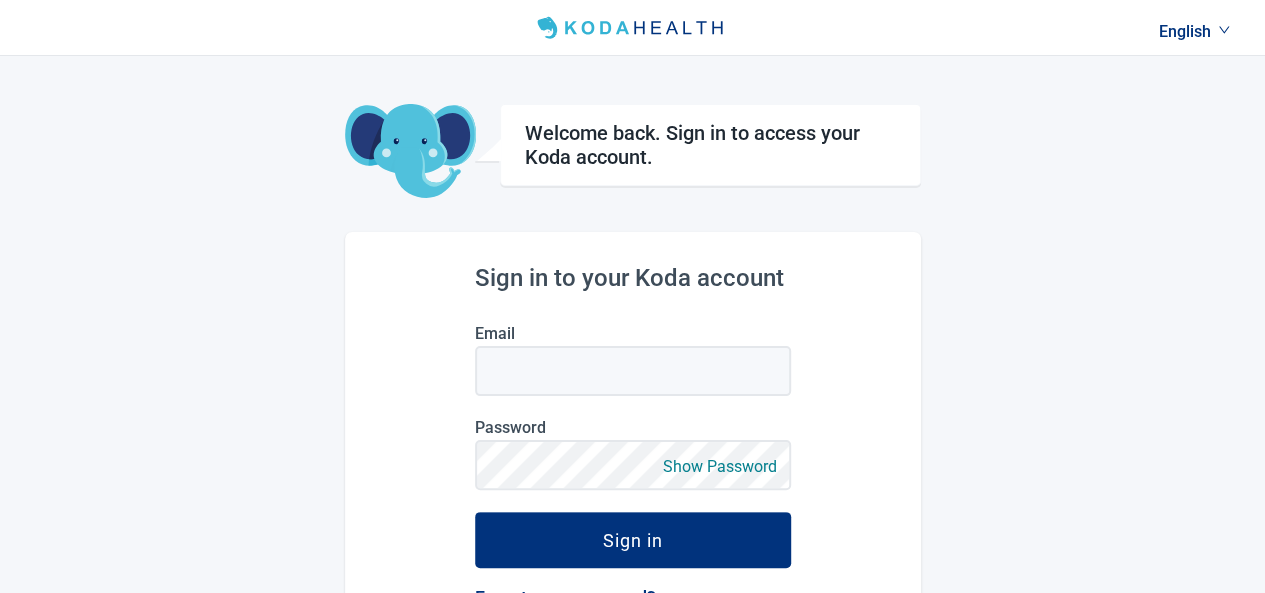 scroll, scrollTop: 248, scrollLeft: 0, axis: vertical 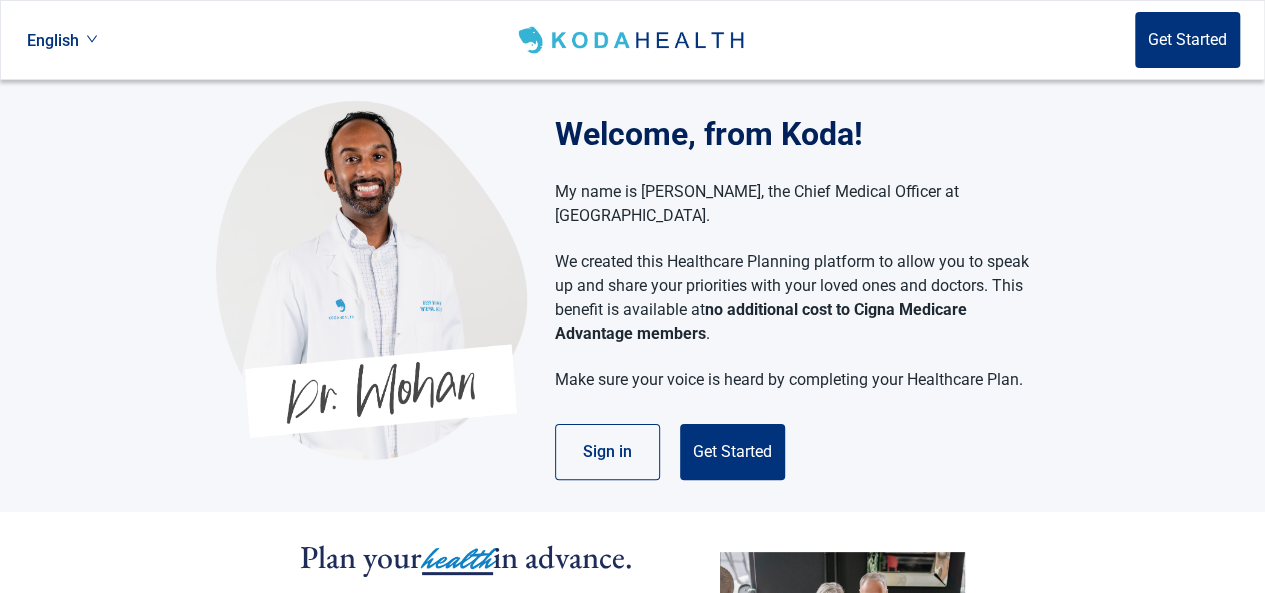 click on "Get Started" at bounding box center [1187, 40] 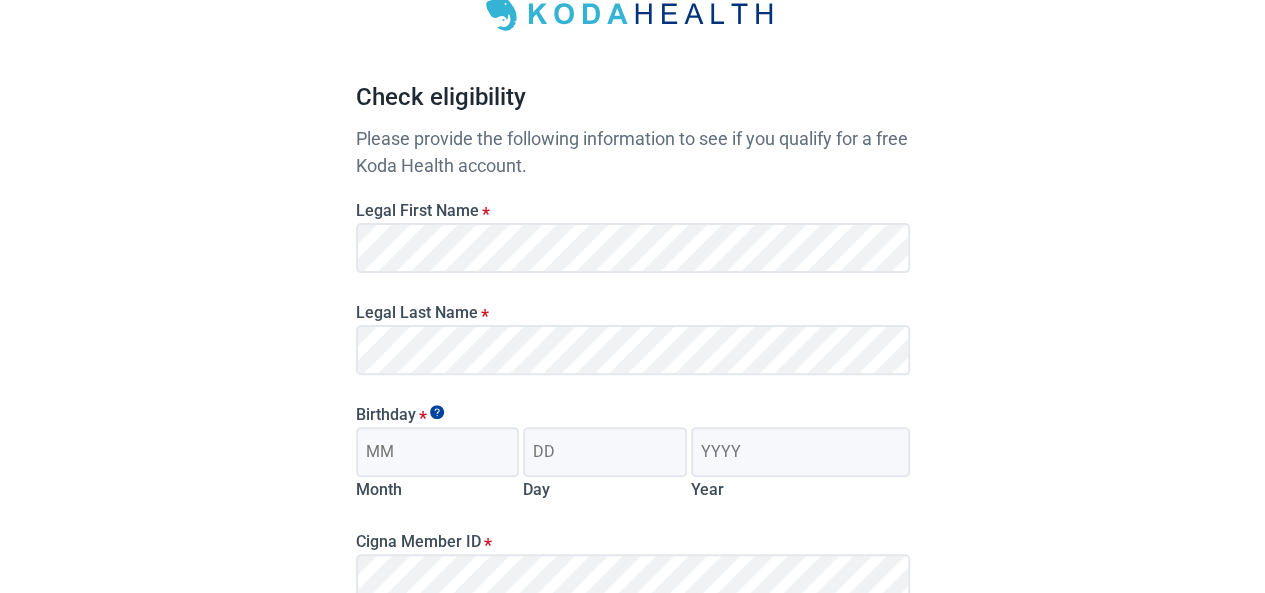 scroll, scrollTop: 62, scrollLeft: 0, axis: vertical 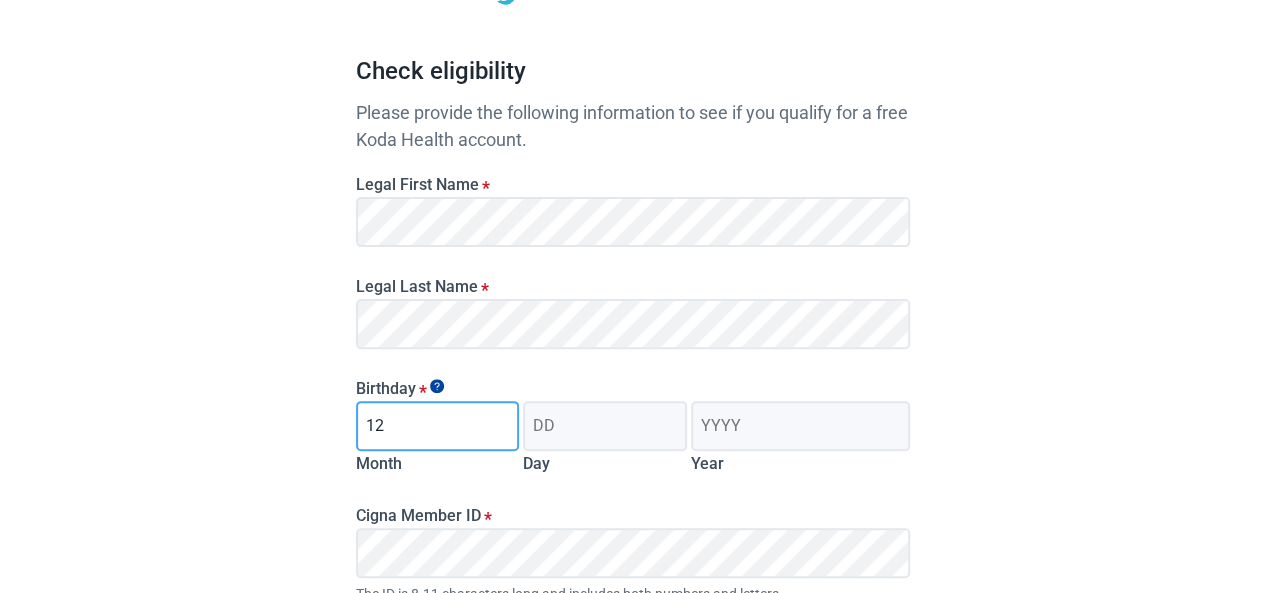 type on "12" 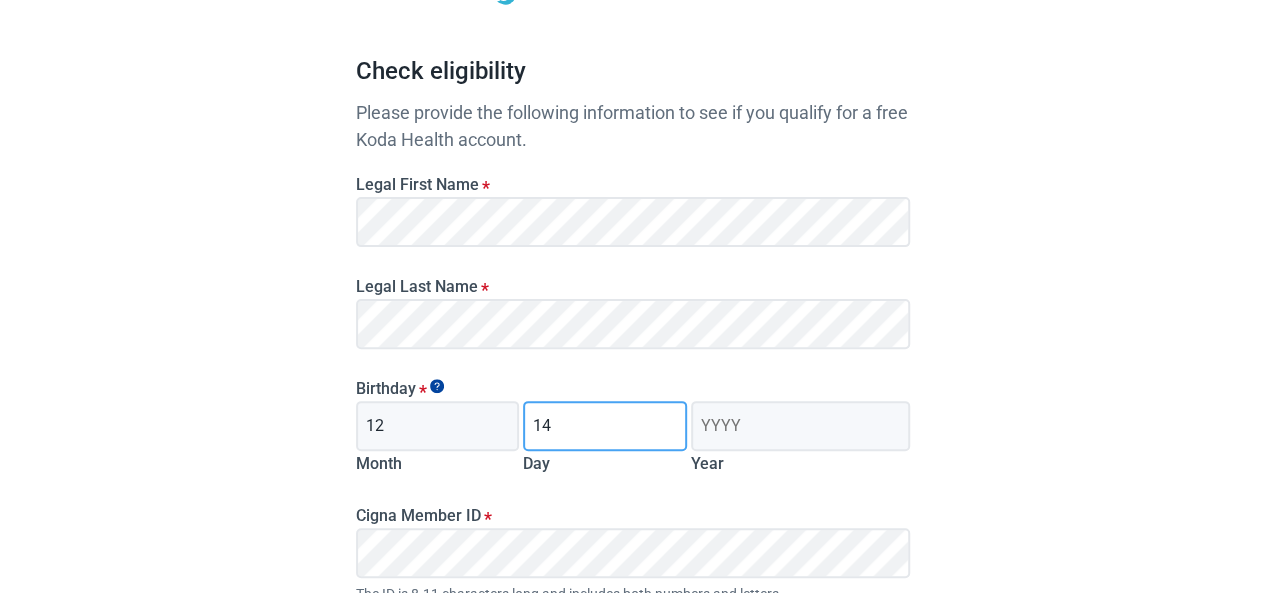 type on "14" 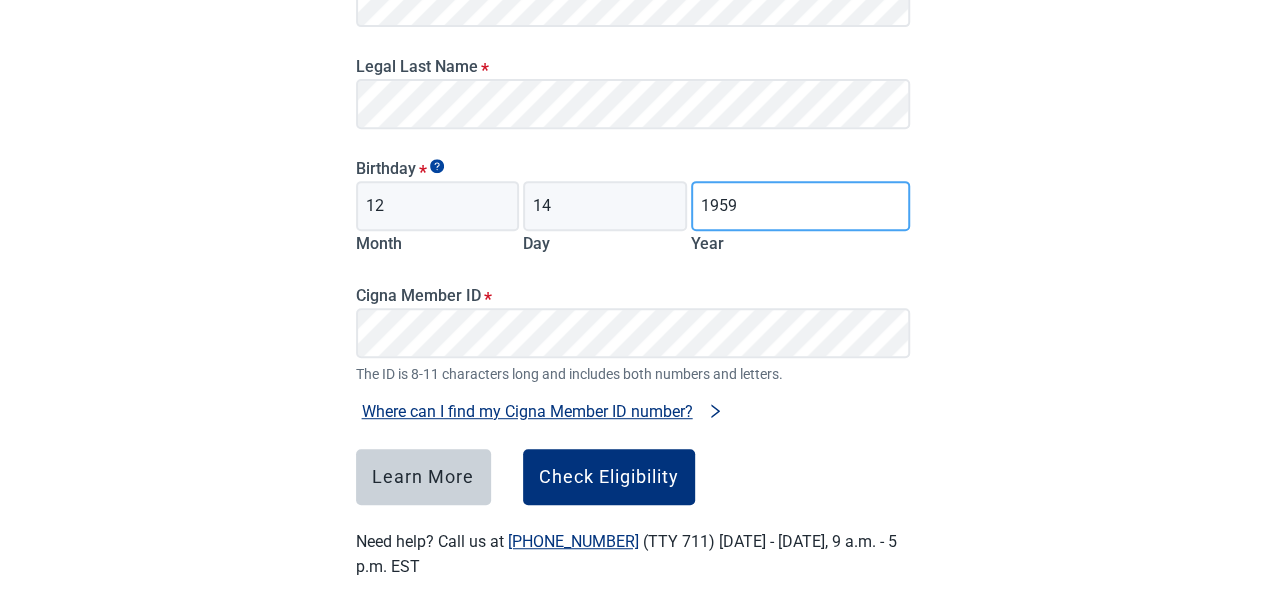 scroll, scrollTop: 412, scrollLeft: 0, axis: vertical 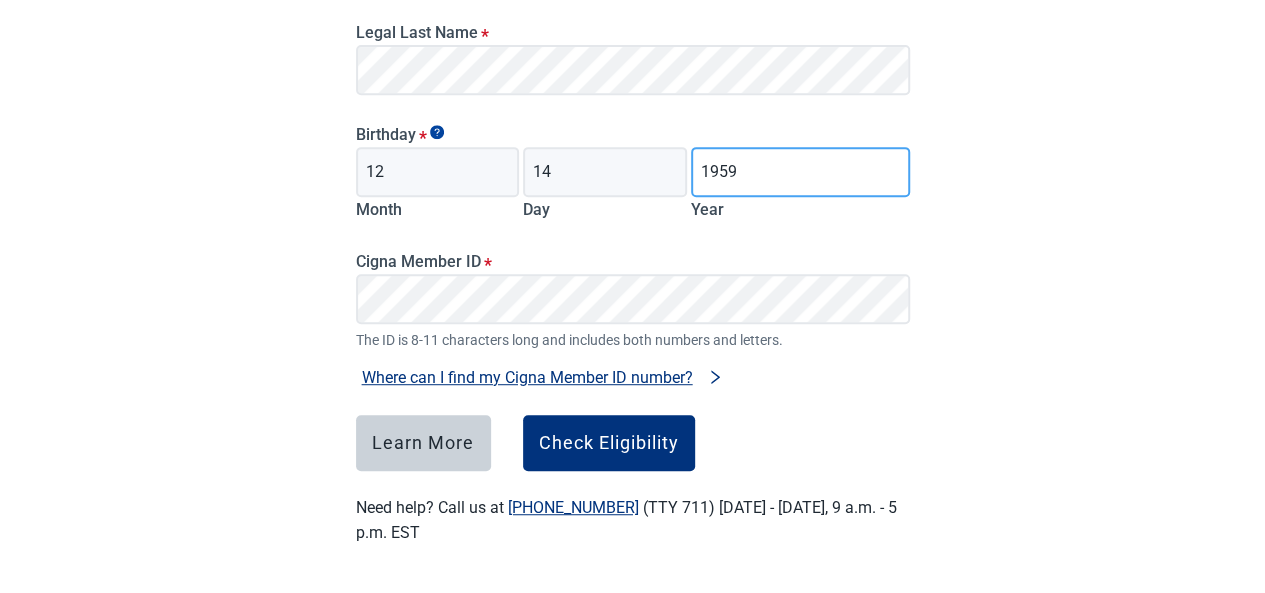 type on "1959" 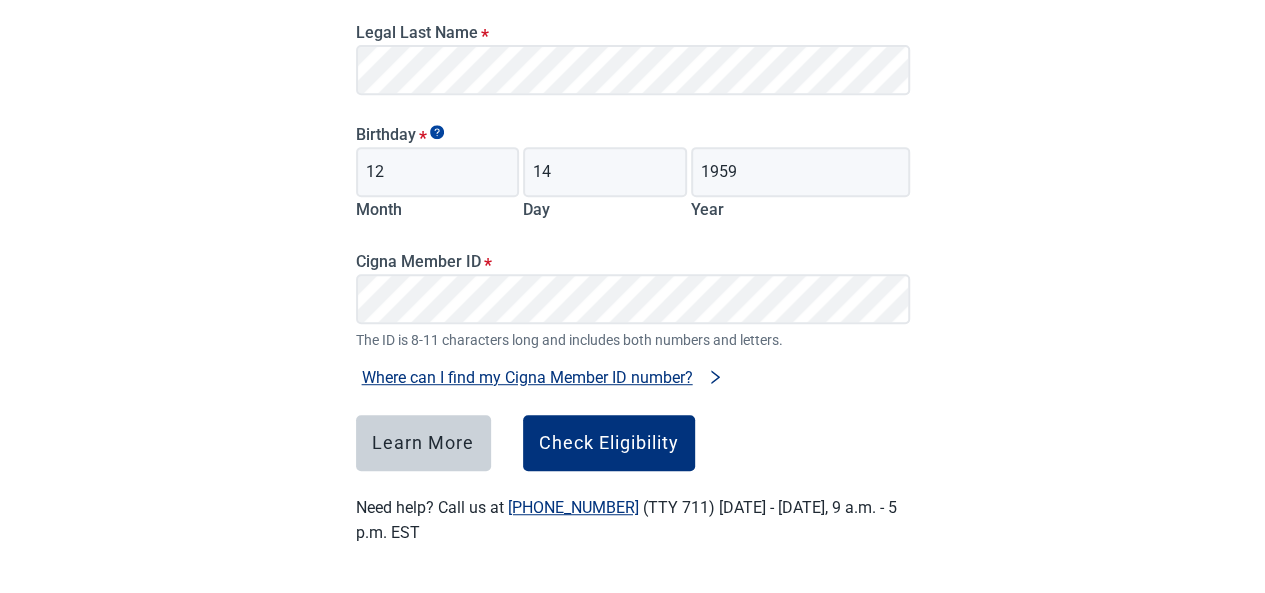 click on "Check Eligibility" at bounding box center [609, 443] 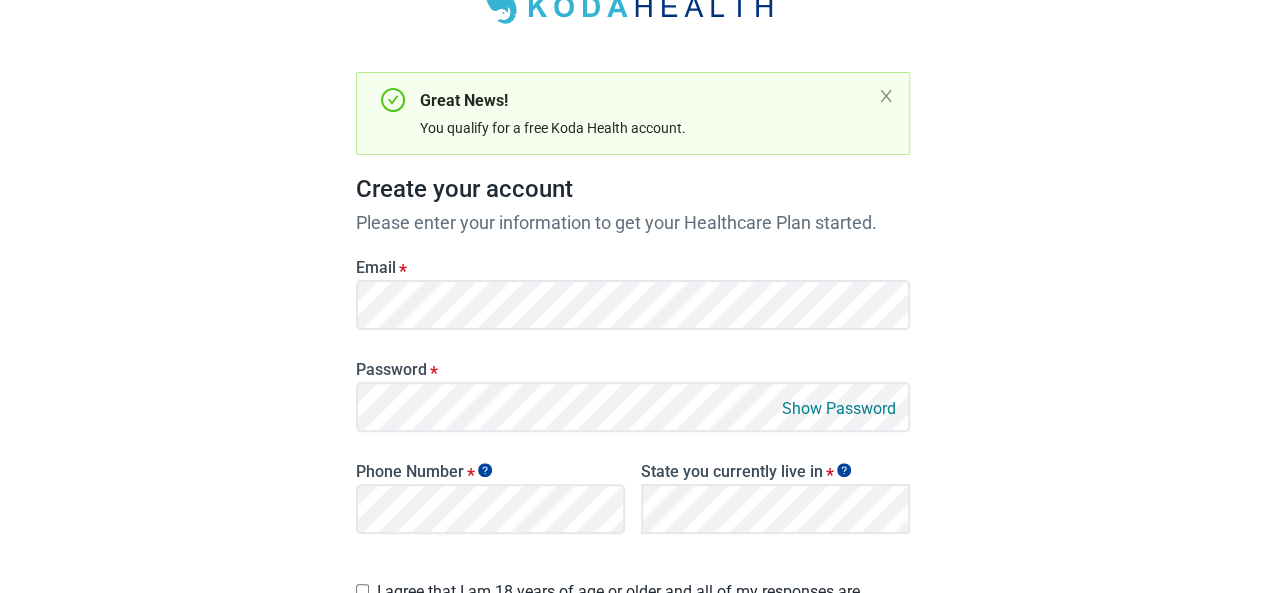 scroll, scrollTop: 330, scrollLeft: 0, axis: vertical 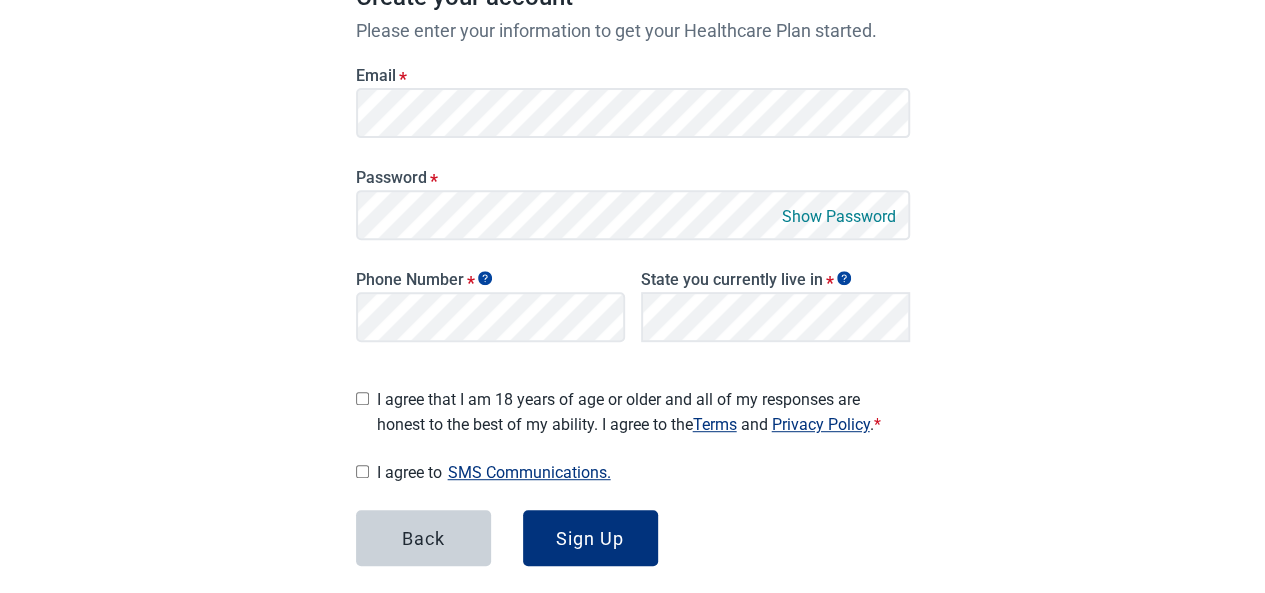 click at bounding box center [362, 395] 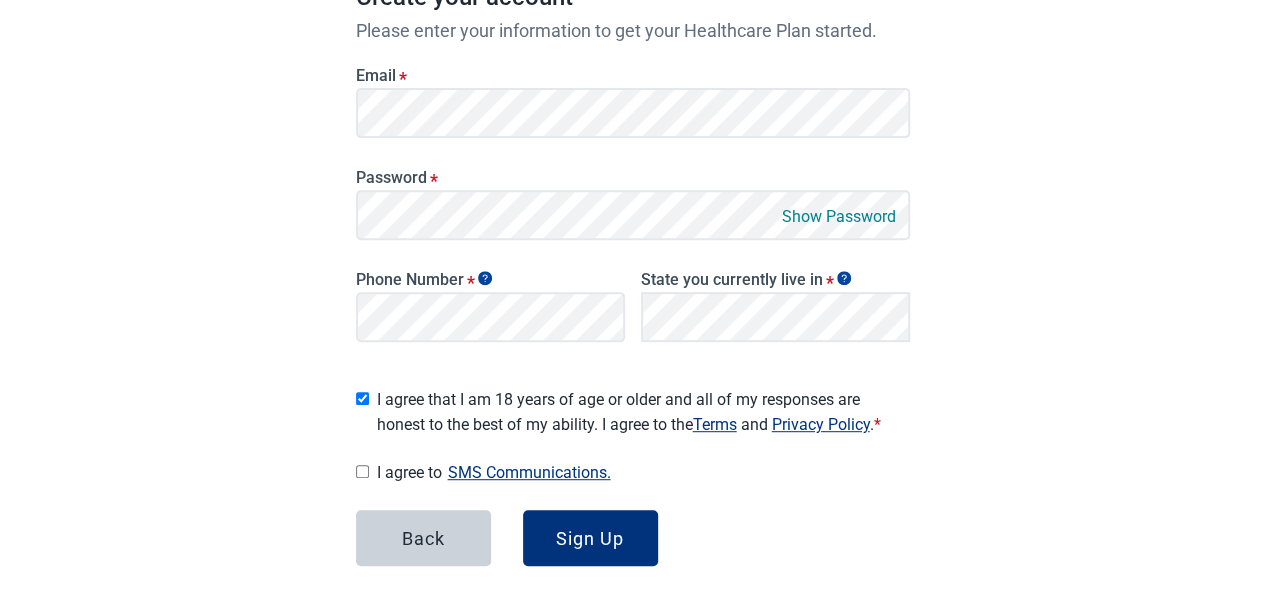checkbox on "true" 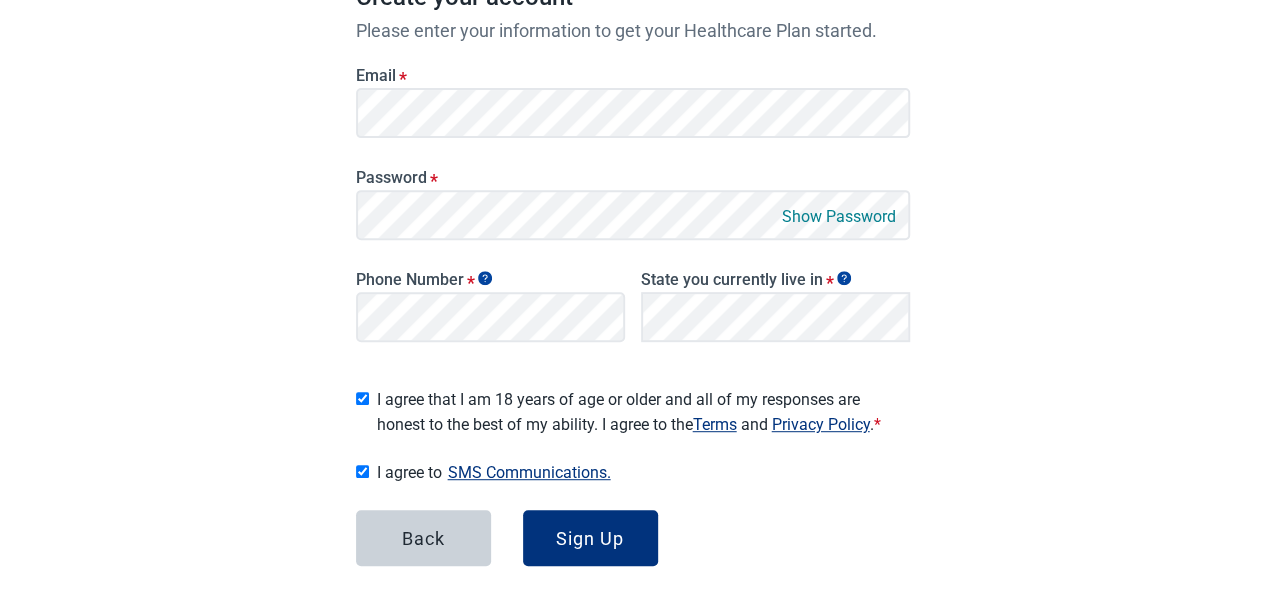 checkbox on "true" 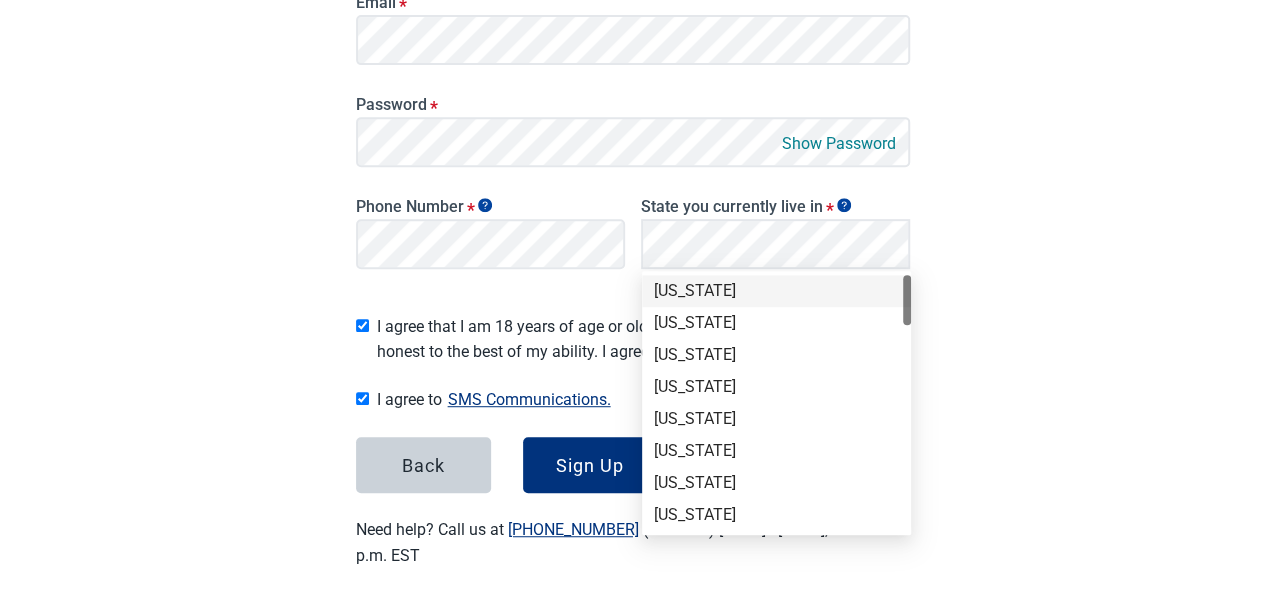 scroll, scrollTop: 418, scrollLeft: 0, axis: vertical 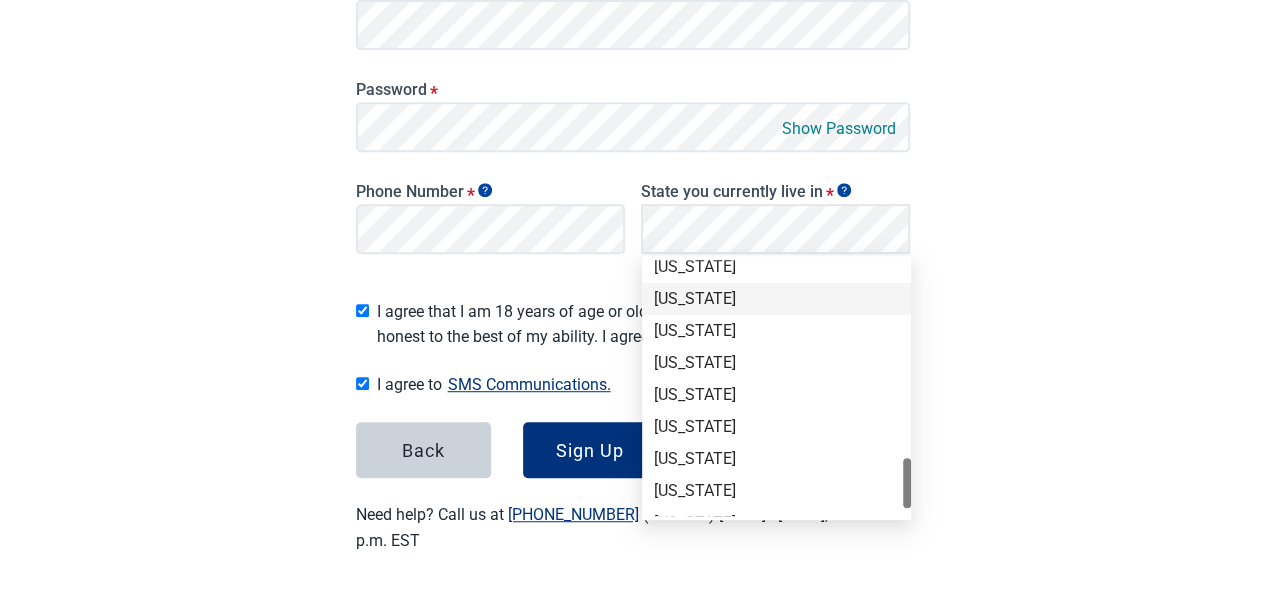 click on "[US_STATE]" at bounding box center [776, 299] 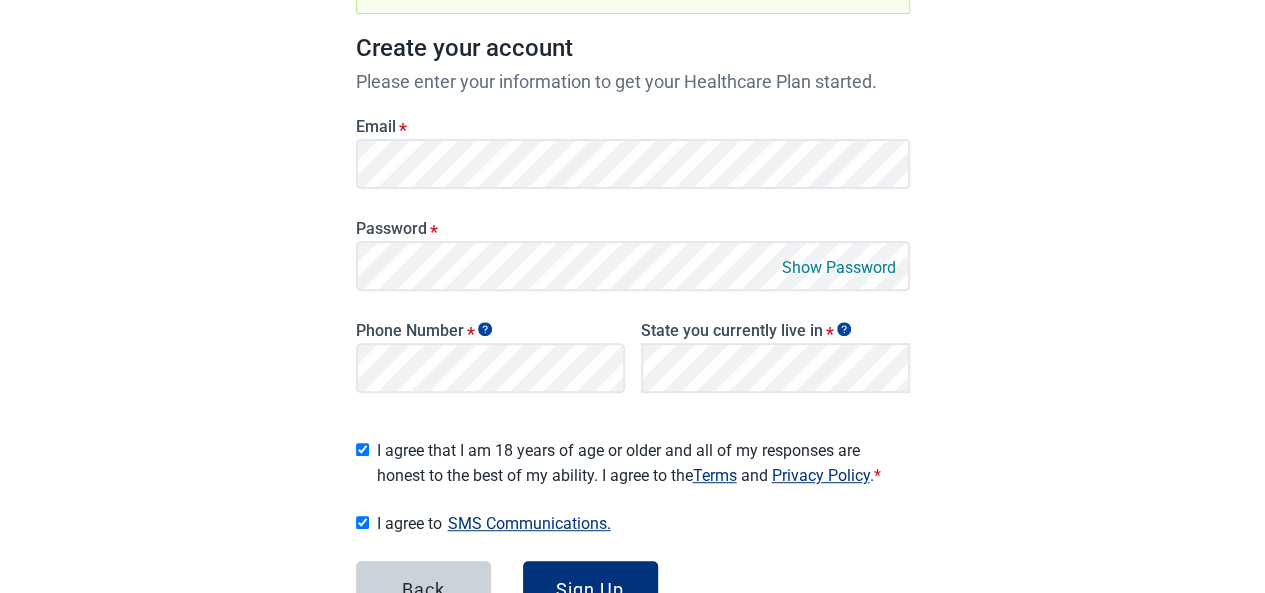 scroll, scrollTop: 328, scrollLeft: 0, axis: vertical 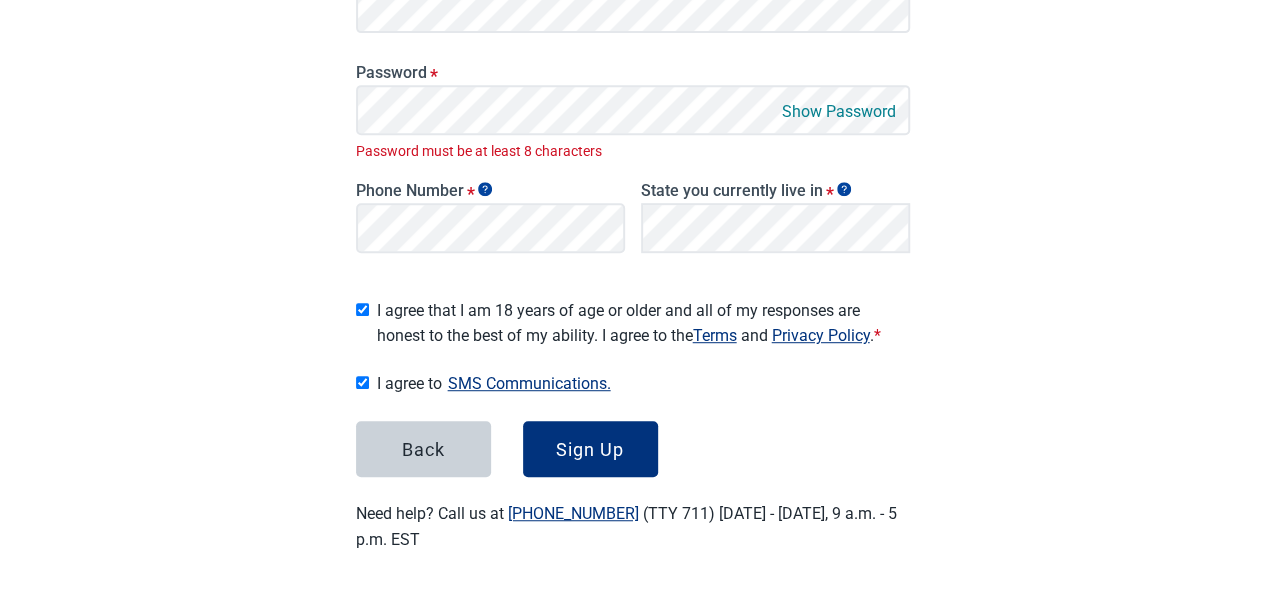 click on "Show   Password" at bounding box center [839, 111] 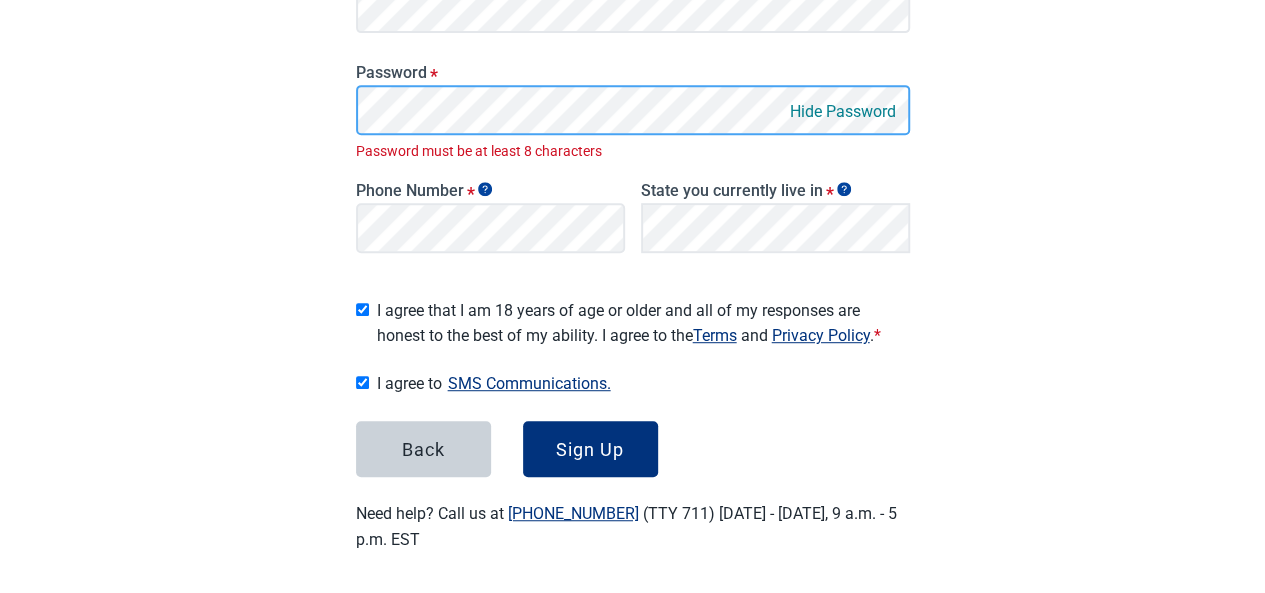 scroll, scrollTop: 418, scrollLeft: 0, axis: vertical 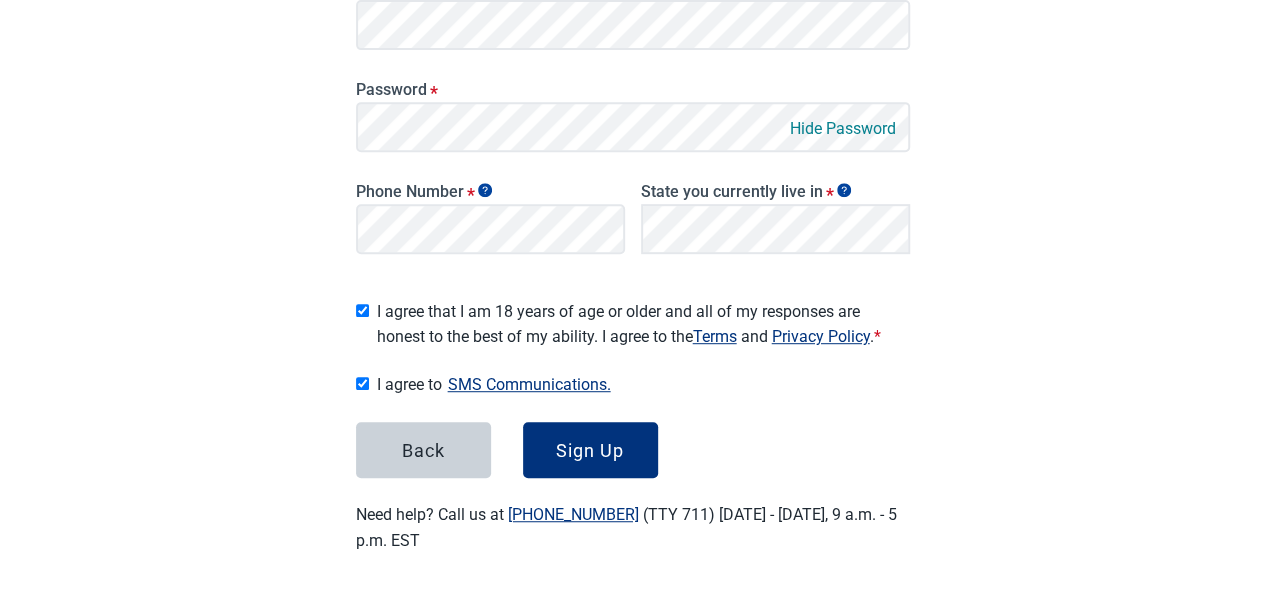 click on "Sign Up" at bounding box center [590, 450] 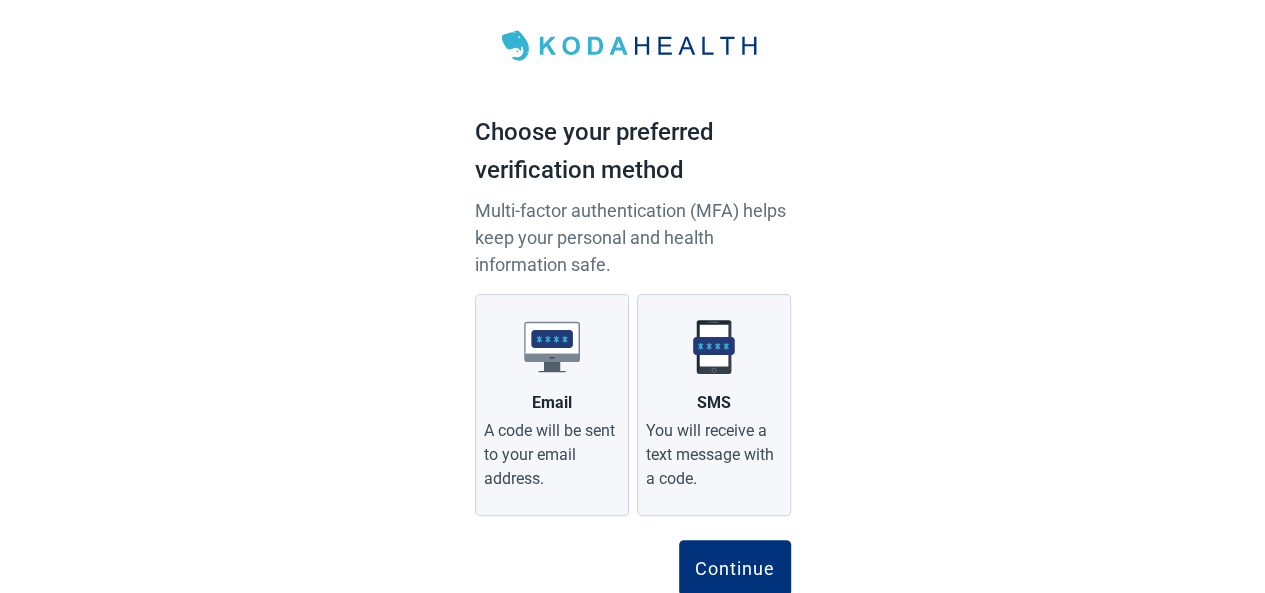 scroll, scrollTop: 106, scrollLeft: 0, axis: vertical 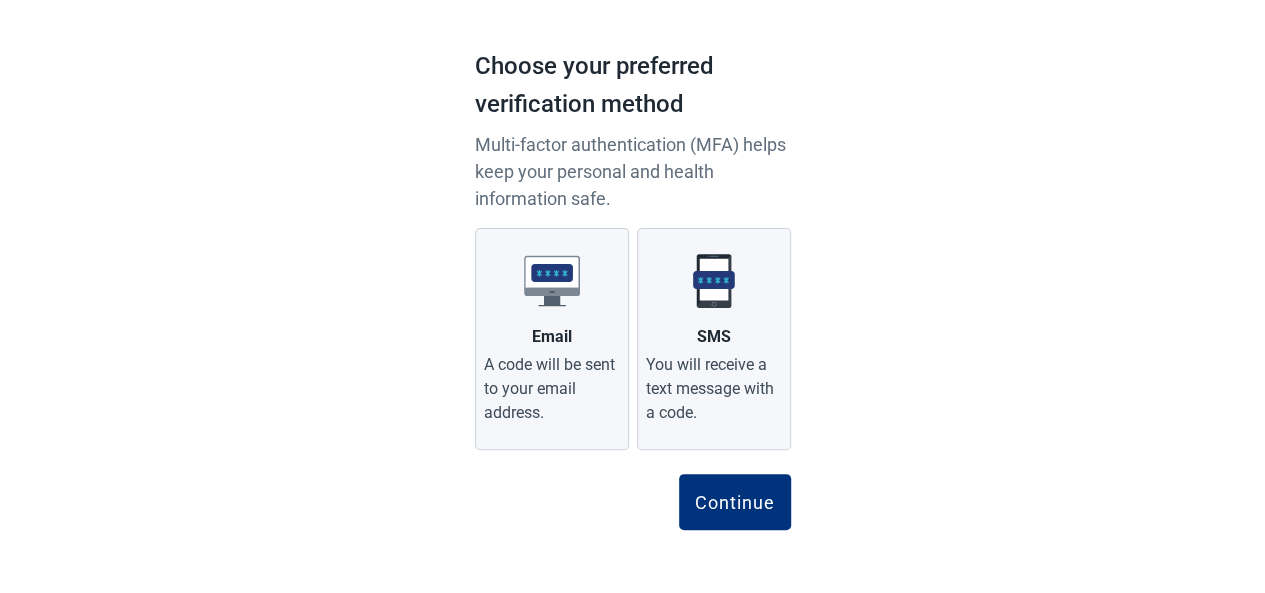 click at bounding box center (714, 281) 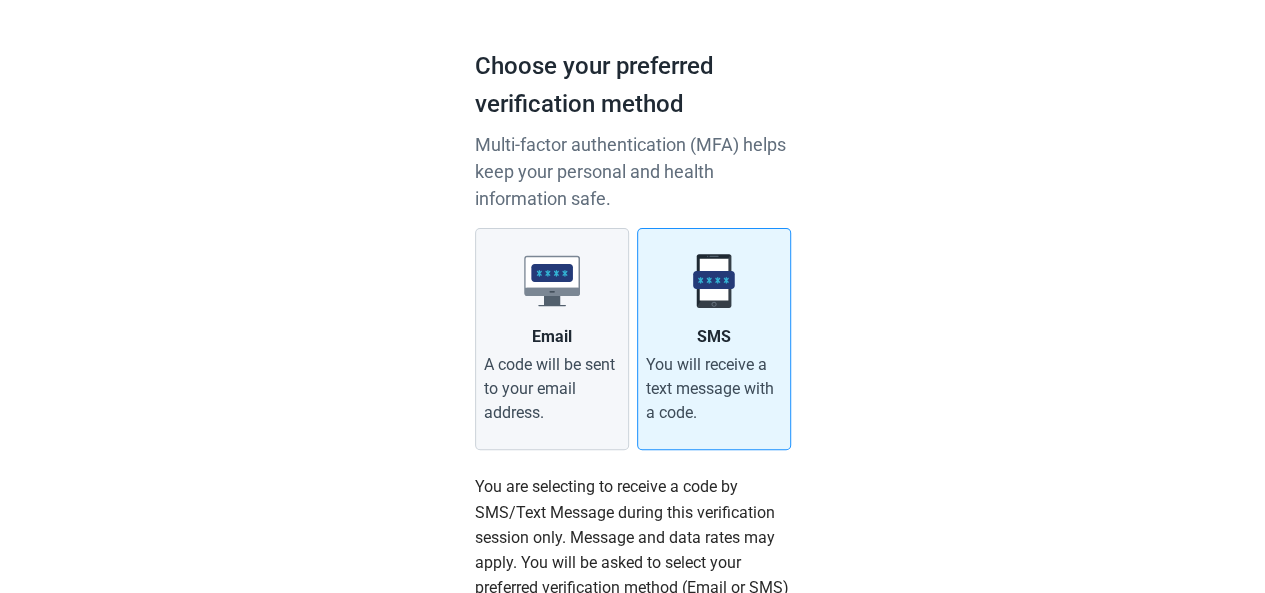 scroll, scrollTop: 448, scrollLeft: 0, axis: vertical 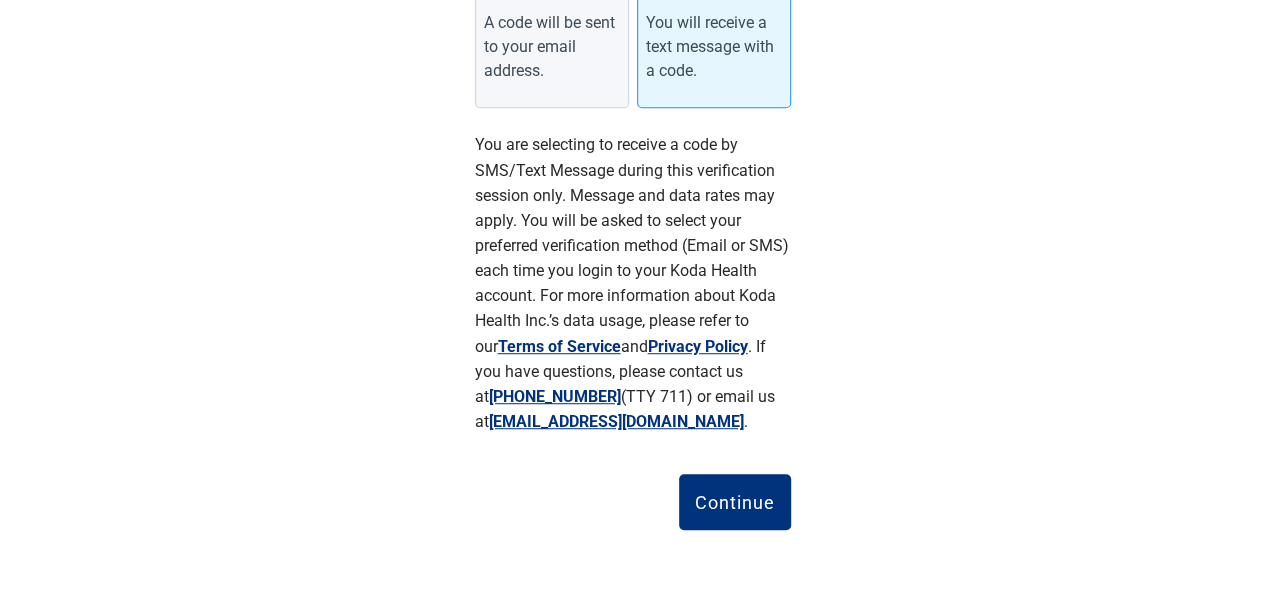 click on "Continue" at bounding box center (735, 502) 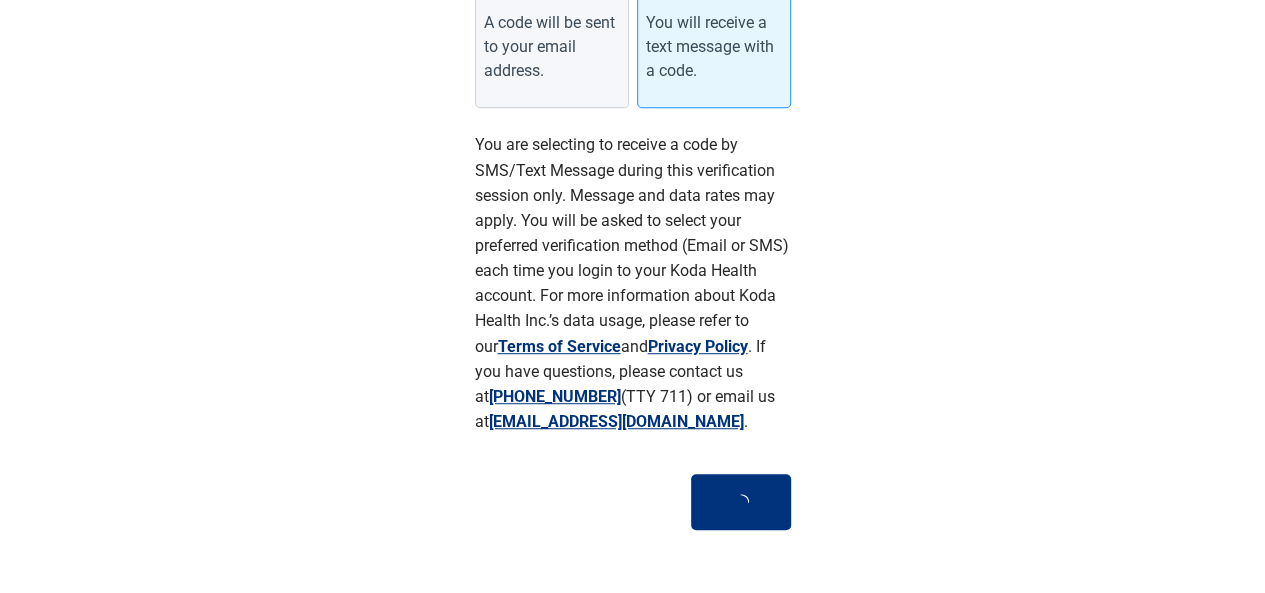 scroll, scrollTop: 173, scrollLeft: 0, axis: vertical 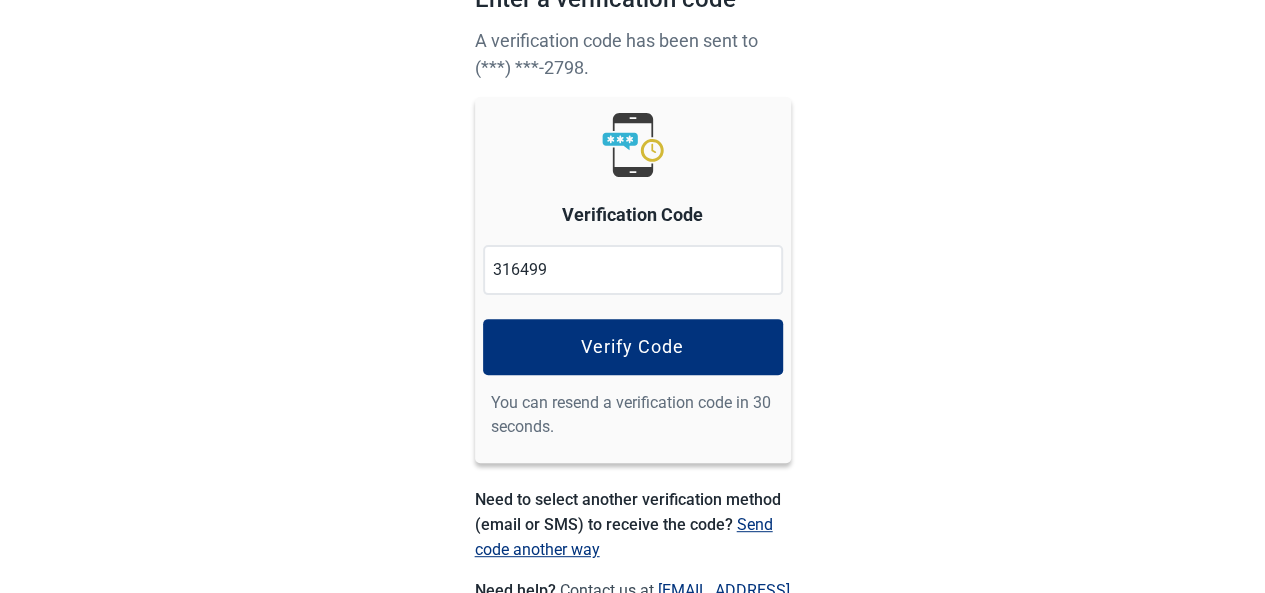 type on "316499" 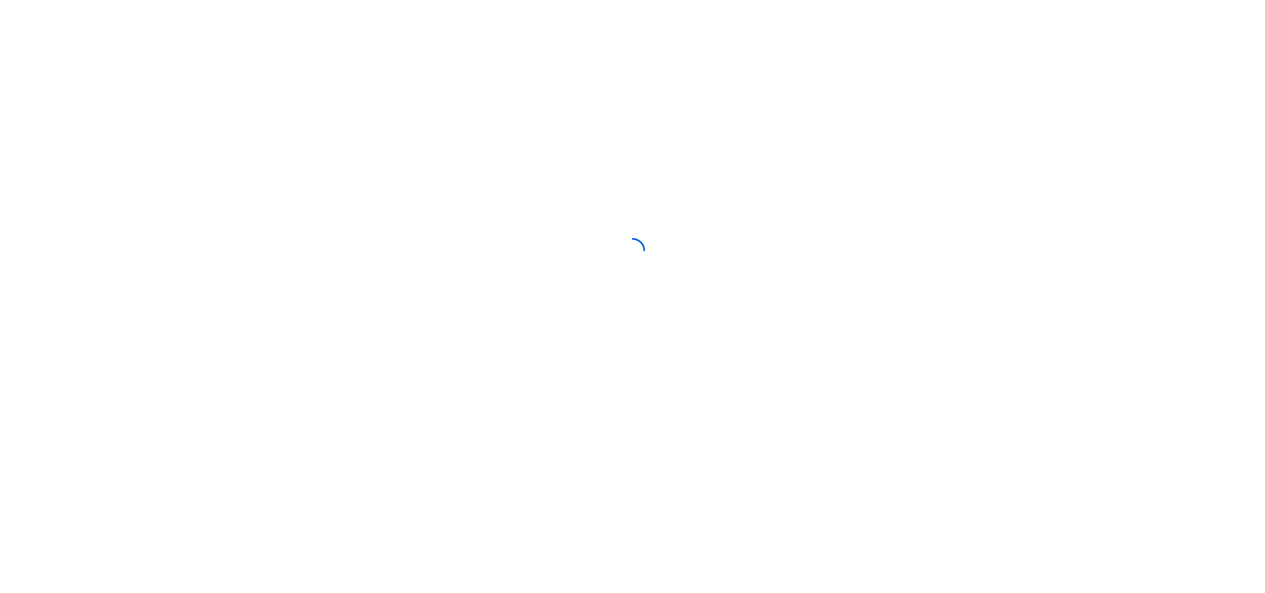 scroll, scrollTop: 0, scrollLeft: 0, axis: both 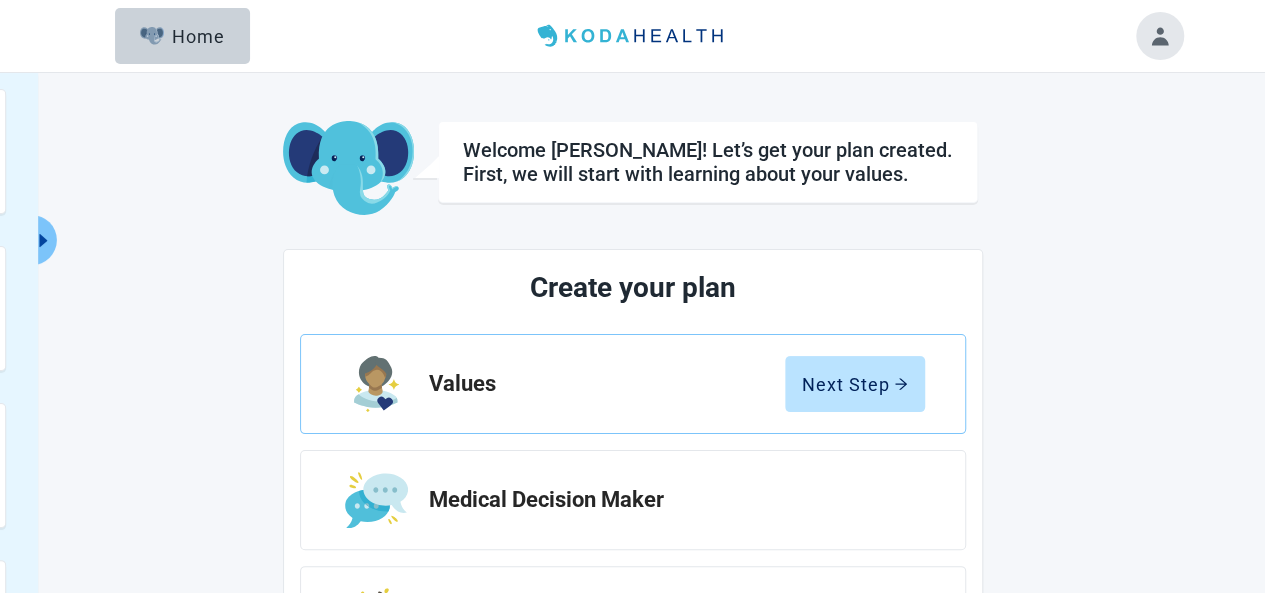 click on "Next Step" at bounding box center [855, 384] 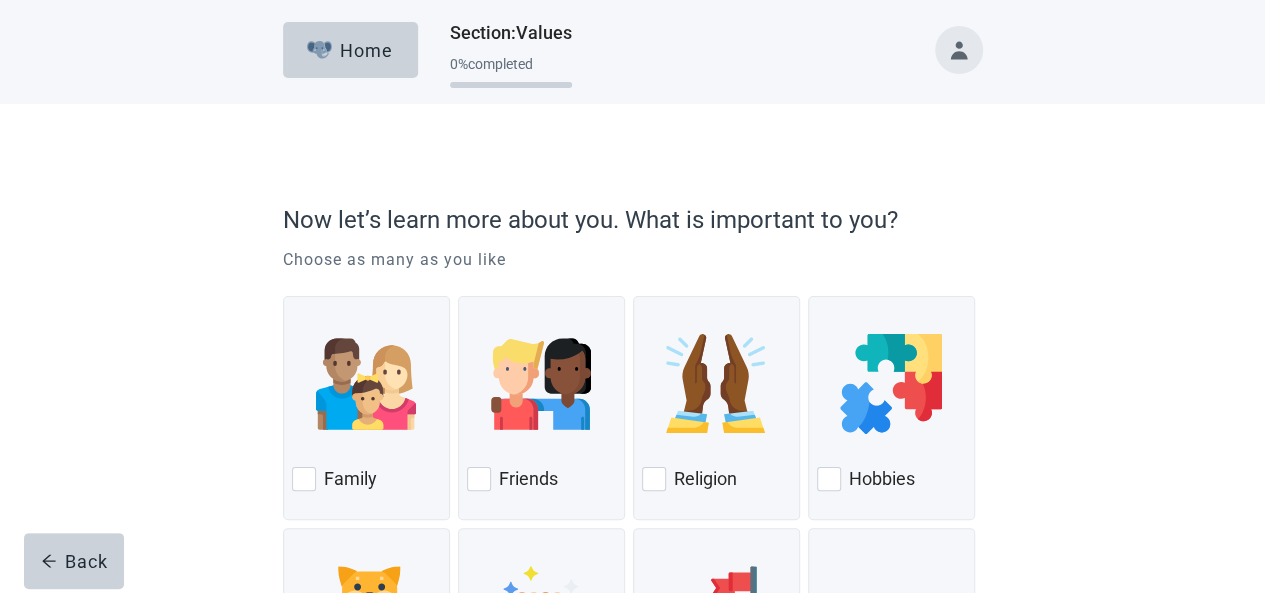scroll, scrollTop: 0, scrollLeft: 0, axis: both 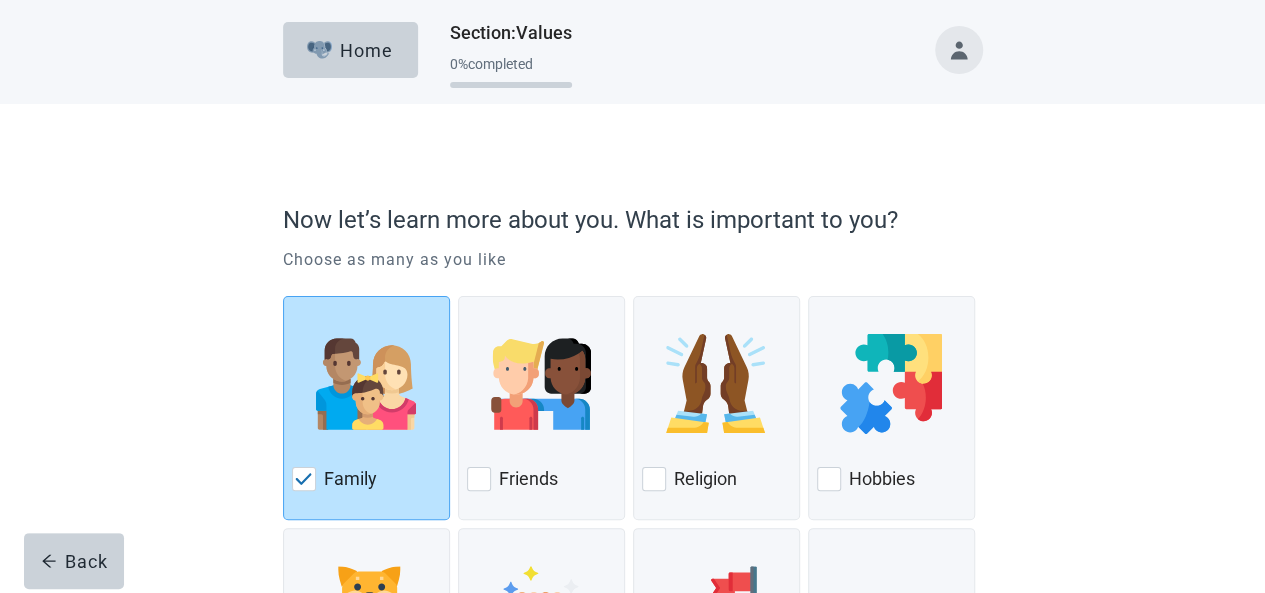 drag, startPoint x: 702, startPoint y: 381, endPoint x: 670, endPoint y: 451, distance: 76.96753 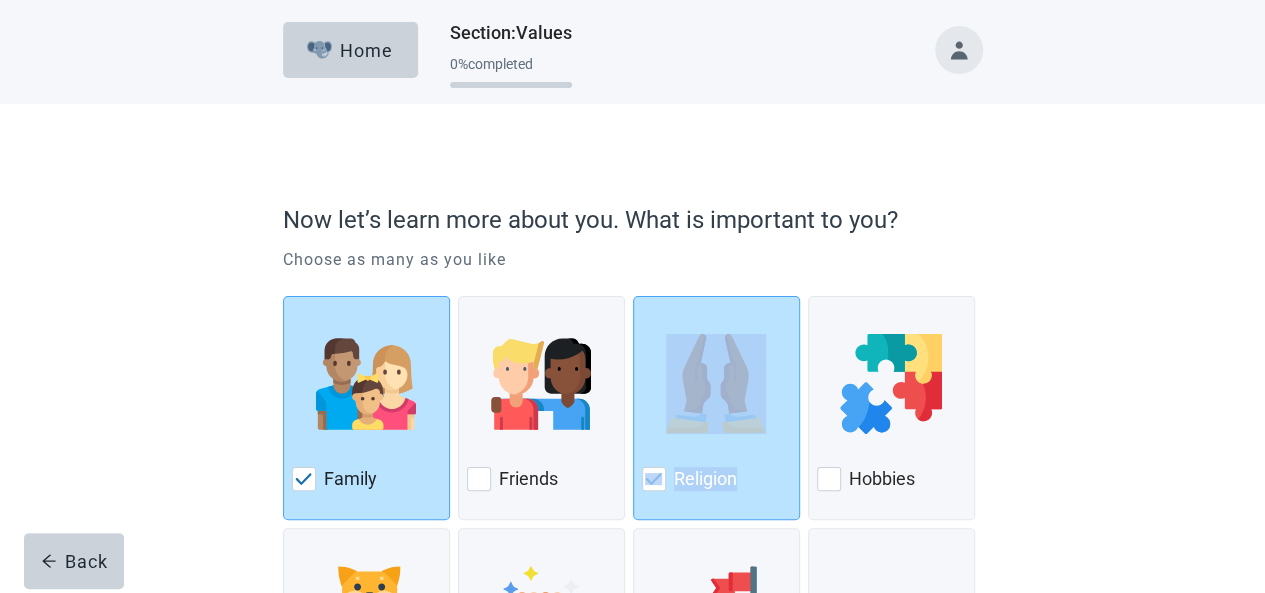 click at bounding box center (716, 384) 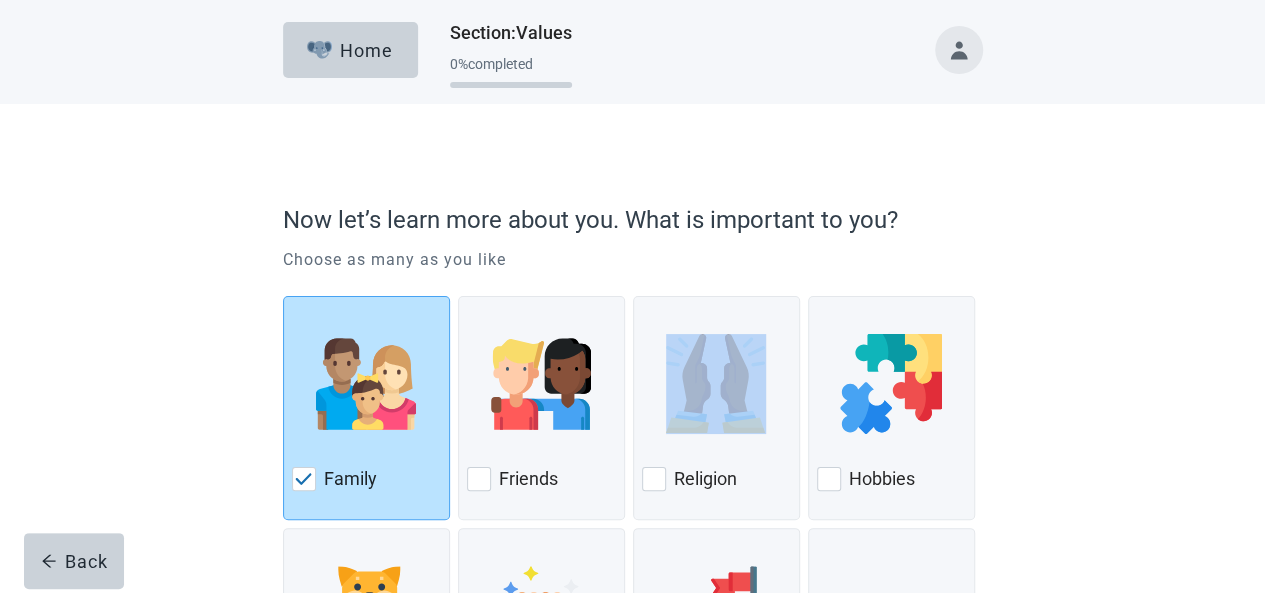 click at bounding box center (716, 384) 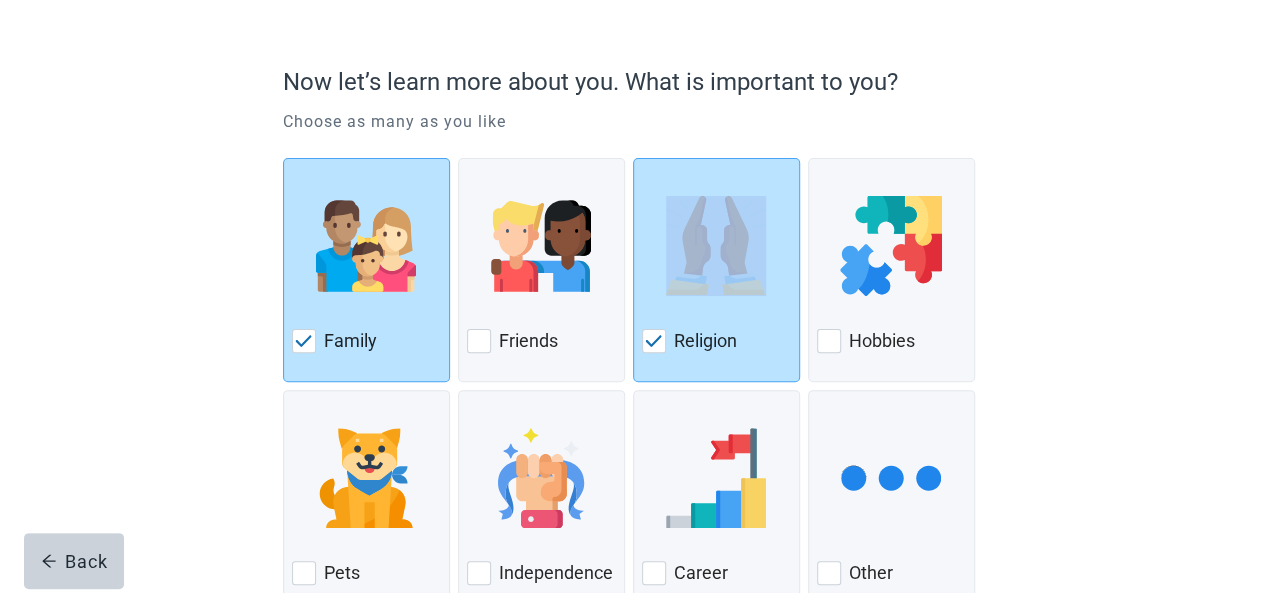 scroll, scrollTop: 265, scrollLeft: 0, axis: vertical 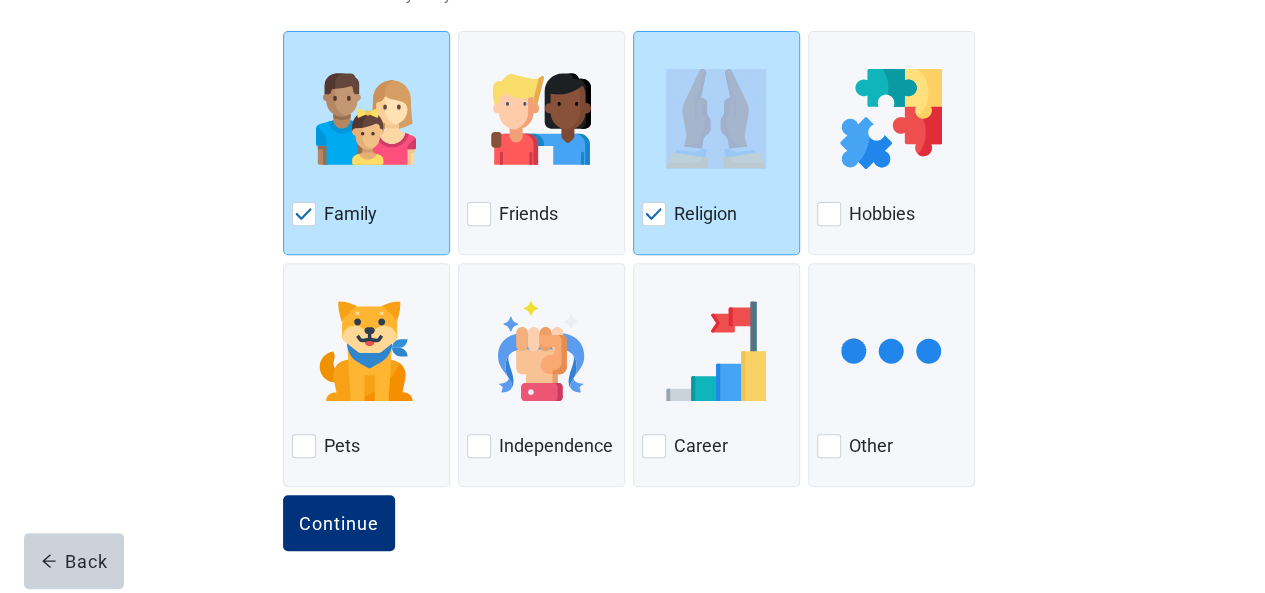click at bounding box center [891, 119] 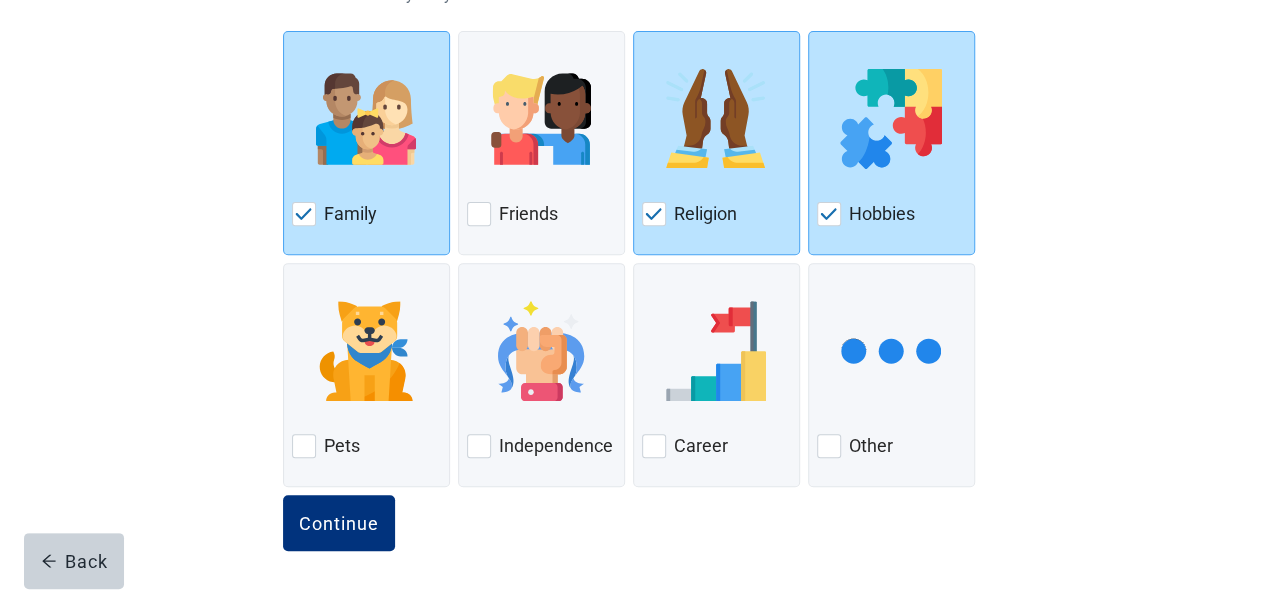 click at bounding box center [541, 119] 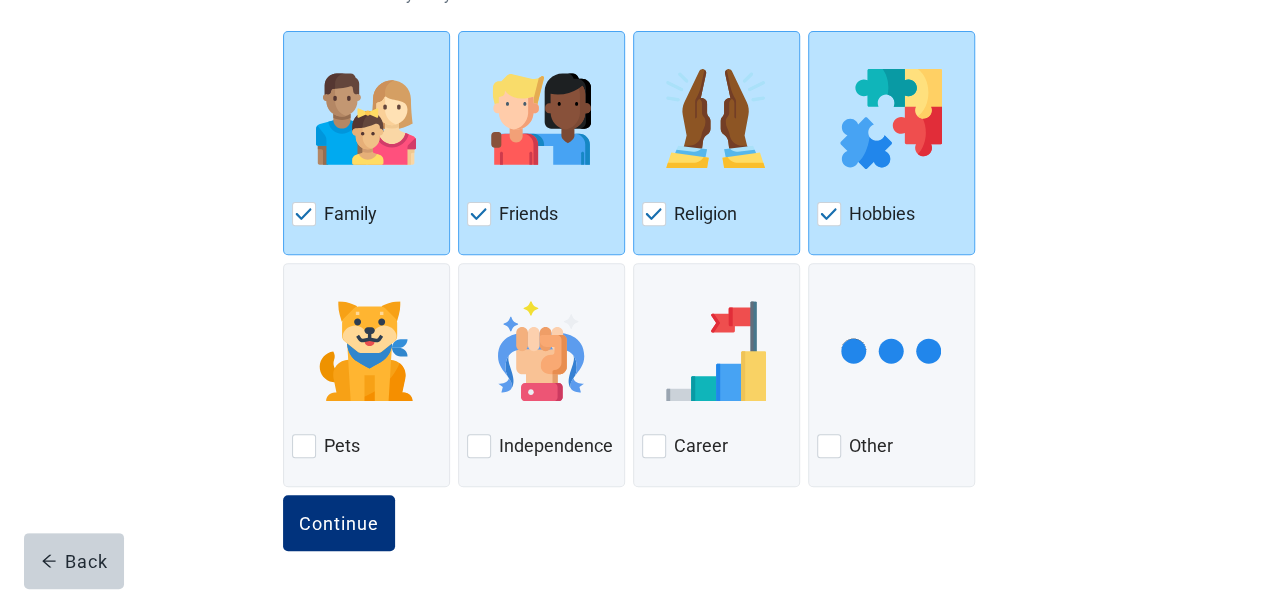 click on "Continue" at bounding box center (339, 523) 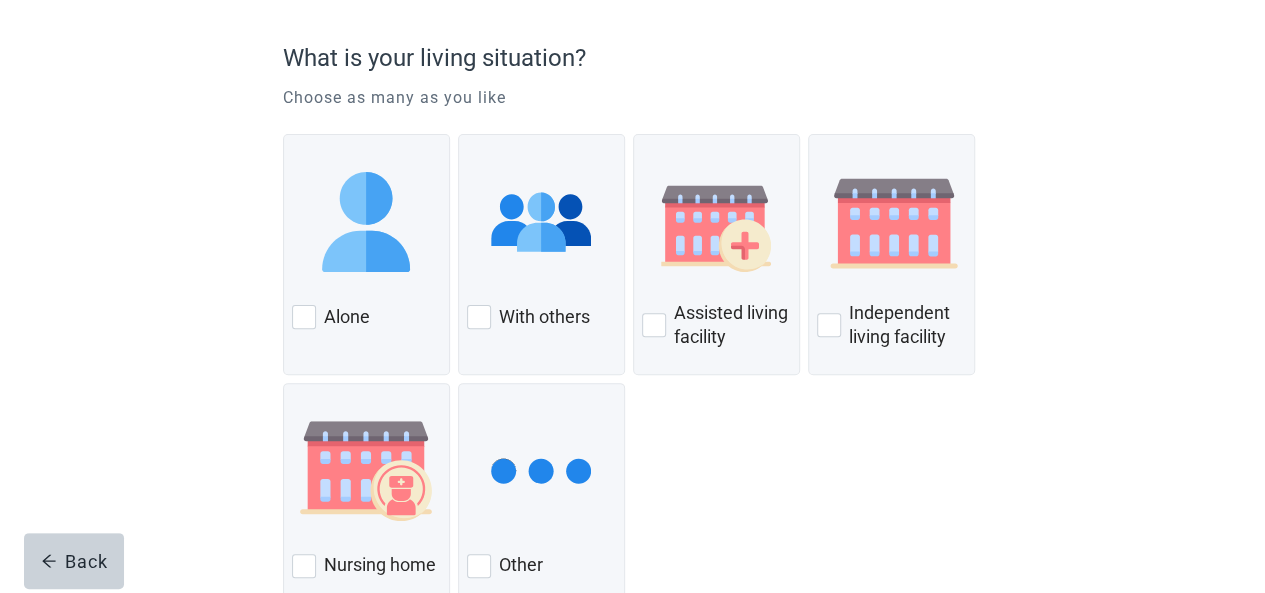 scroll, scrollTop: 214, scrollLeft: 0, axis: vertical 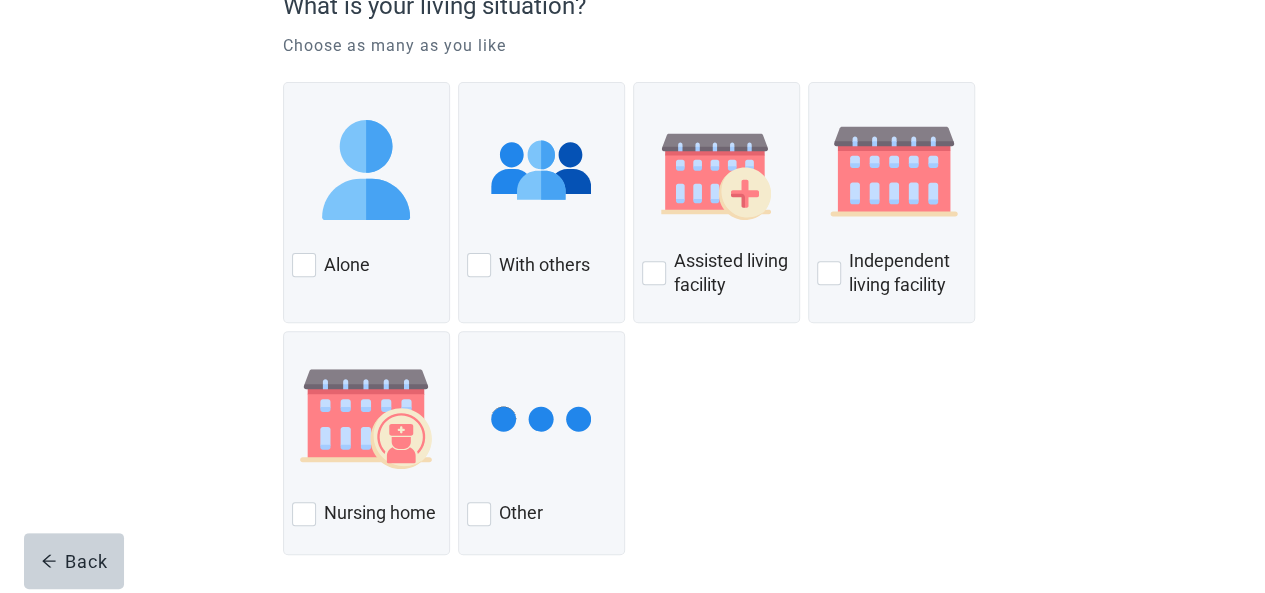 click on "With others" at bounding box center (544, 265) 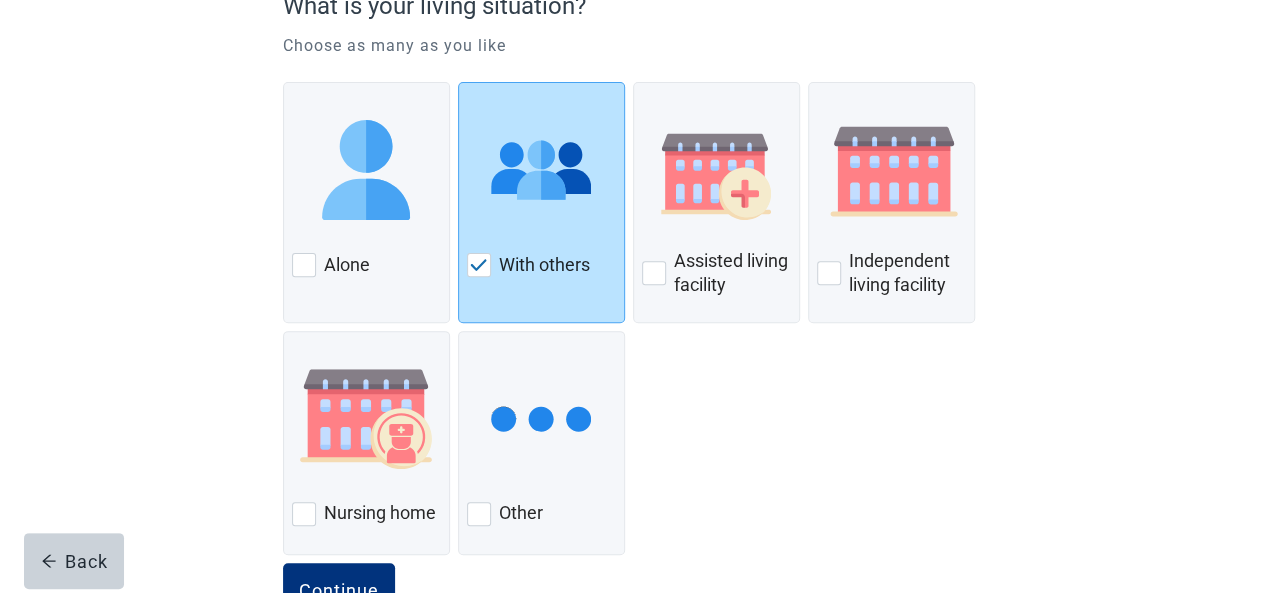 scroll, scrollTop: 282, scrollLeft: 0, axis: vertical 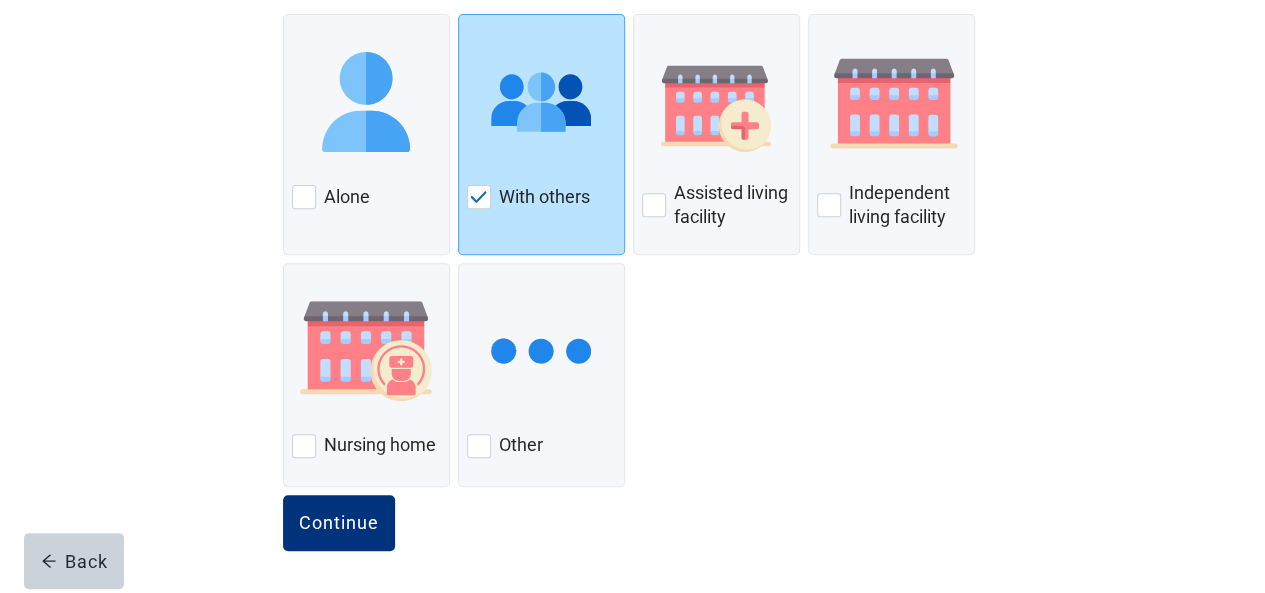 click on "Continue" at bounding box center (339, 523) 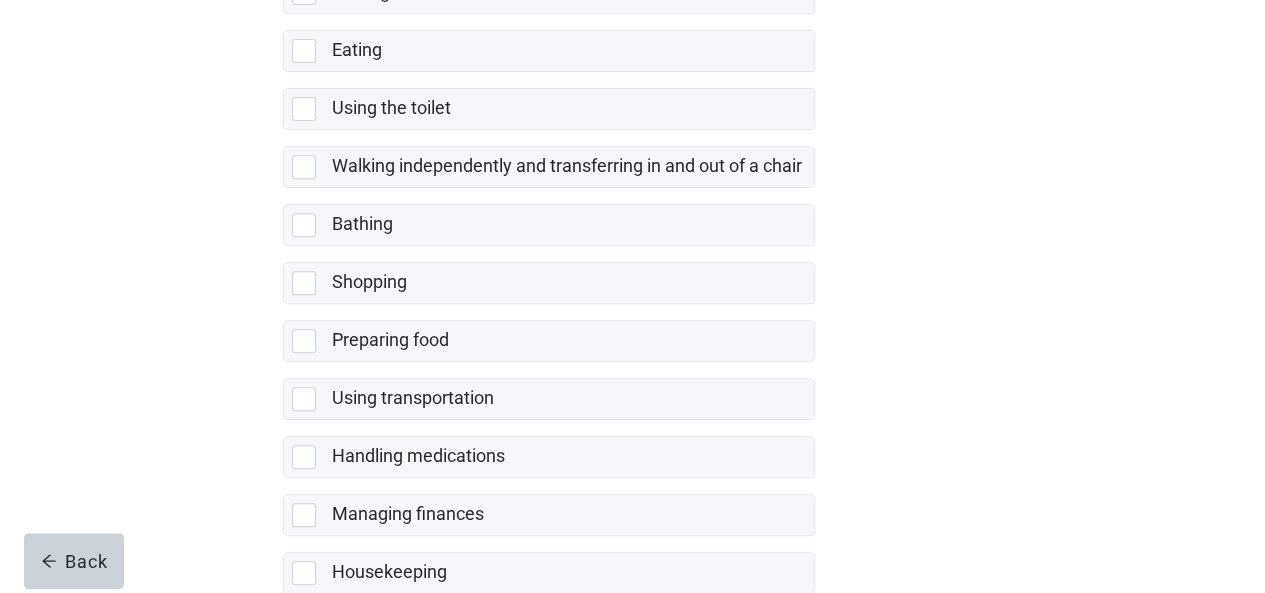 scroll, scrollTop: 504, scrollLeft: 0, axis: vertical 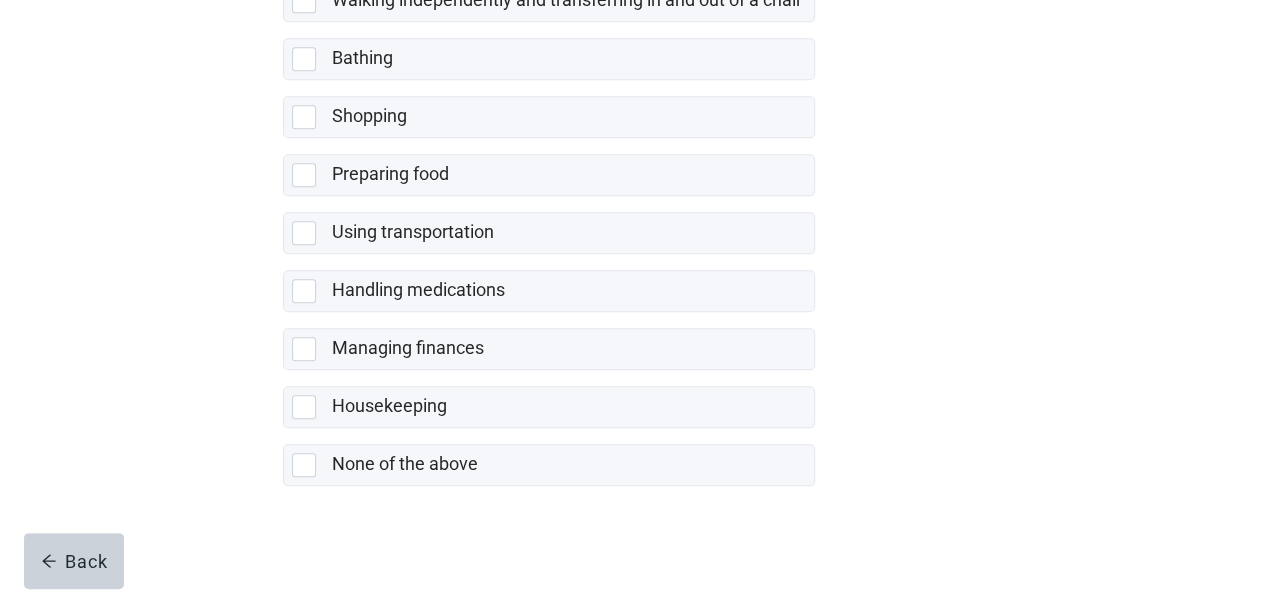 click on "None of the above" at bounding box center (567, 464) 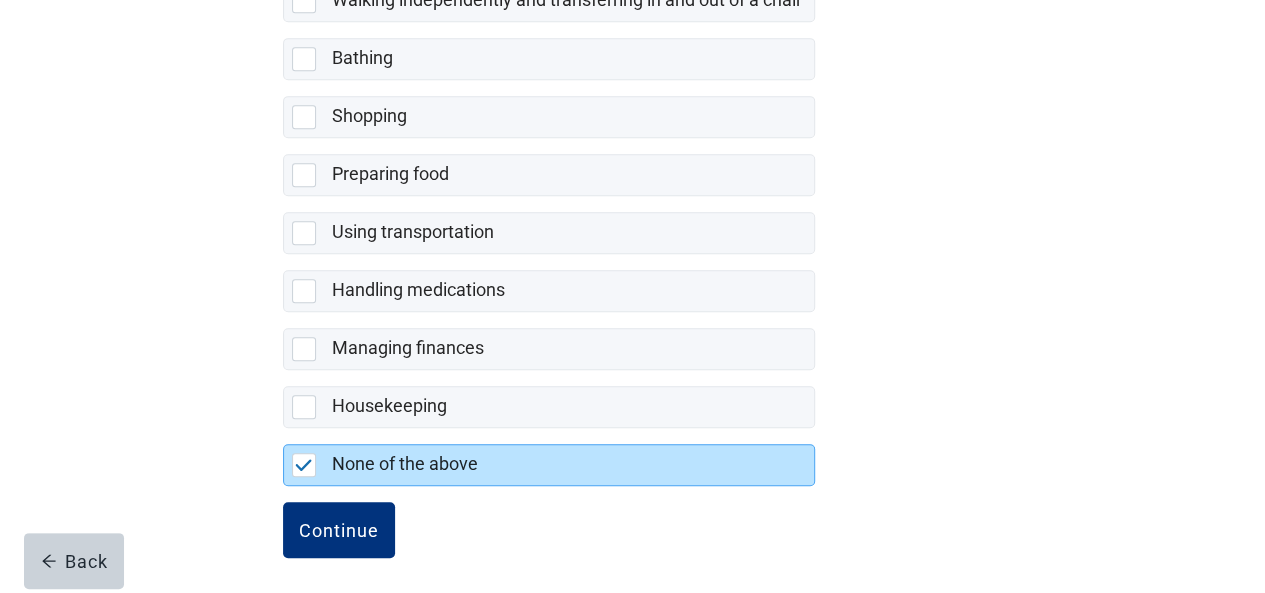 click on "Continue" at bounding box center [339, 530] 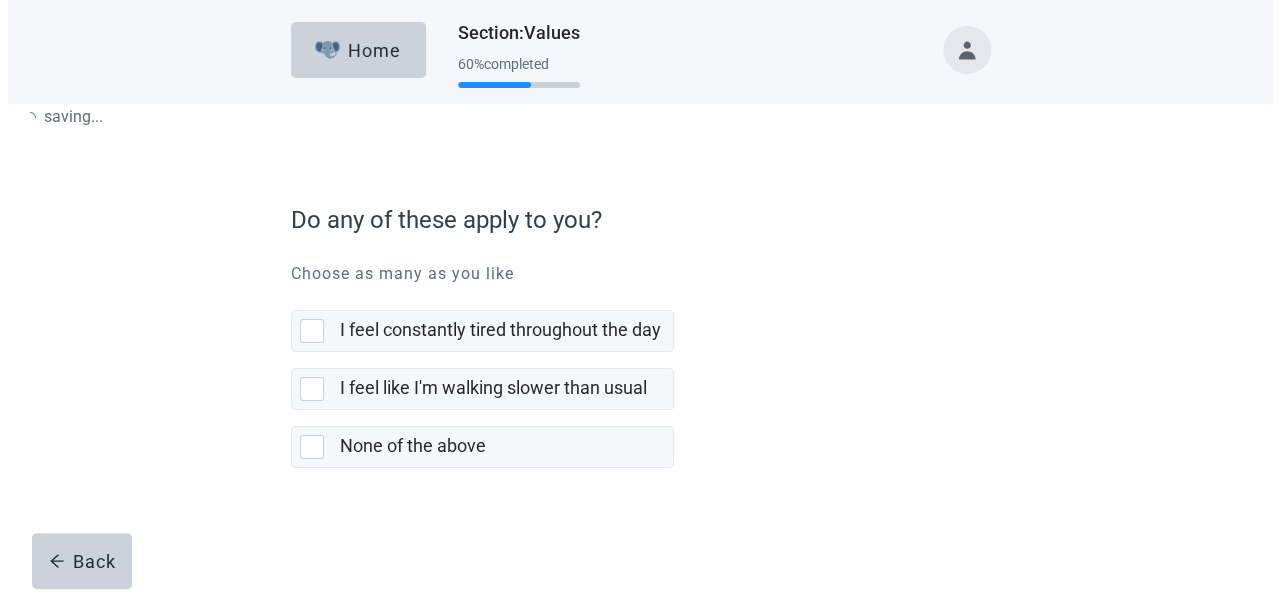scroll, scrollTop: 0, scrollLeft: 0, axis: both 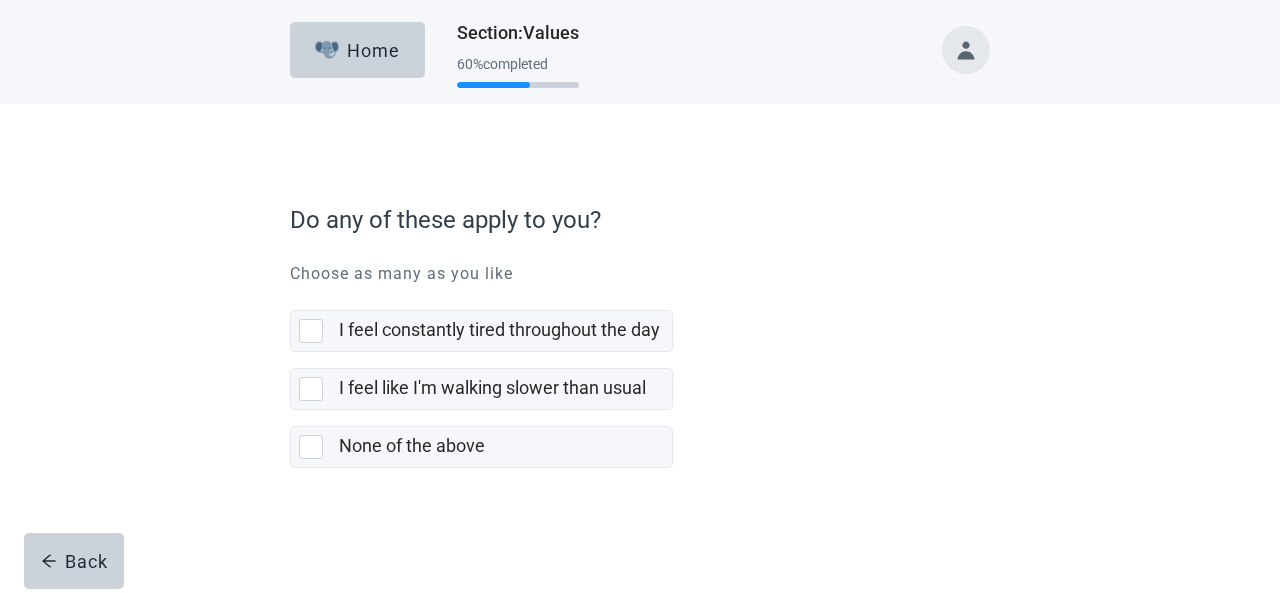 click on "None of the above" at bounding box center (412, 445) 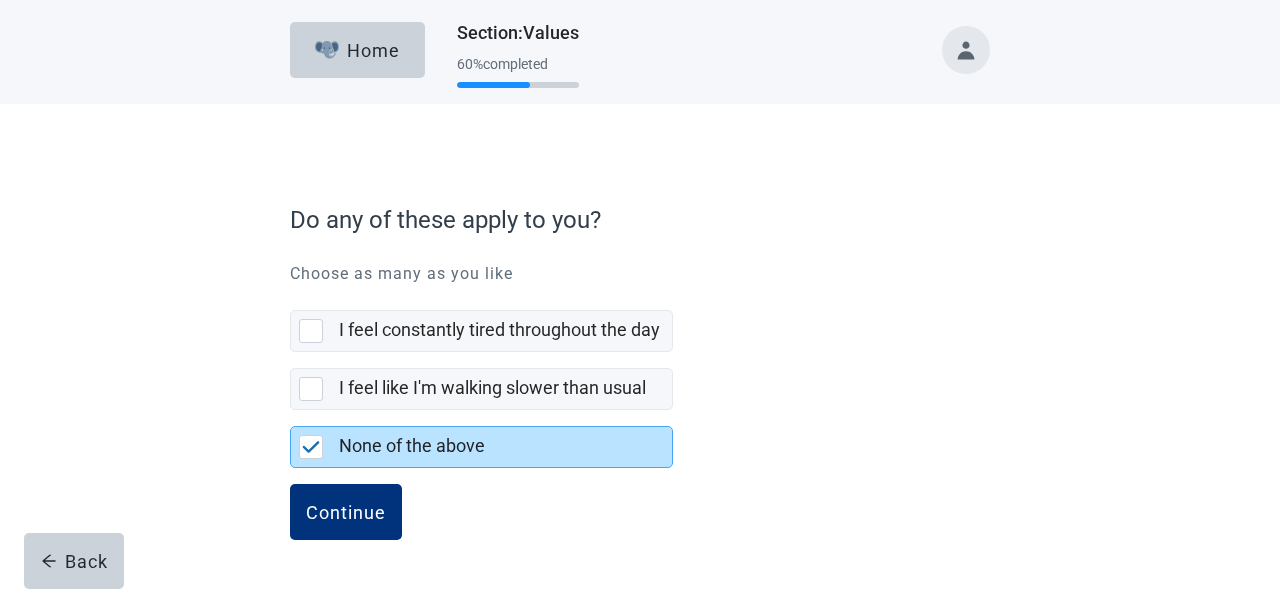 click on "Continue" at bounding box center [346, 512] 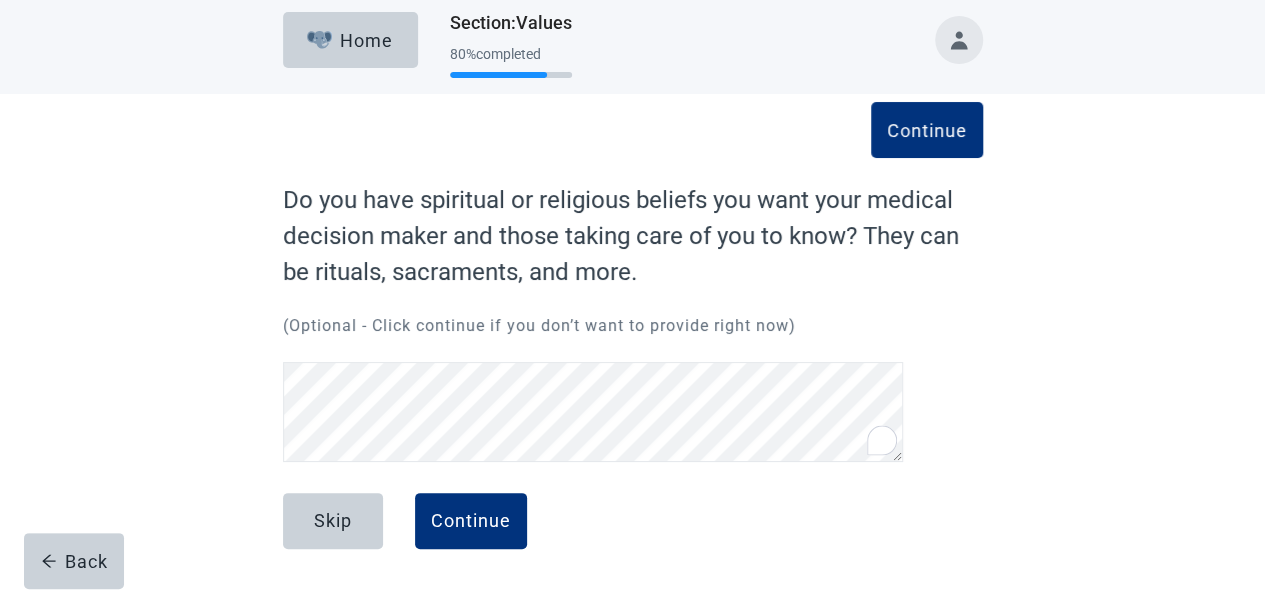 scroll, scrollTop: 9, scrollLeft: 0, axis: vertical 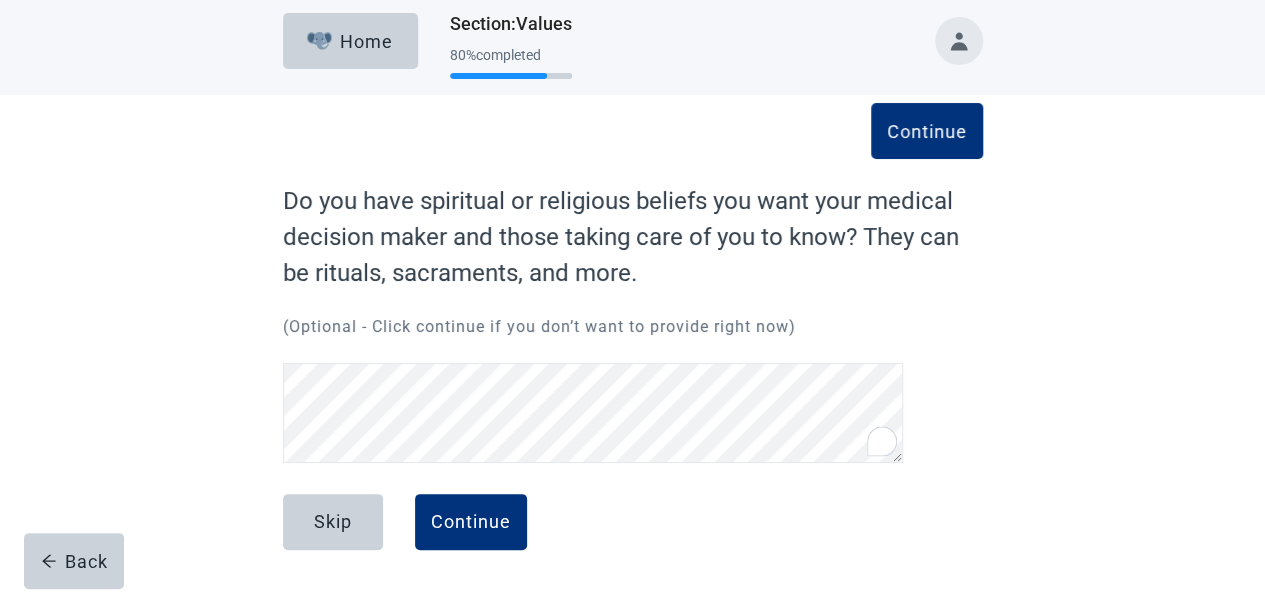 click on "Skip" at bounding box center [333, 522] 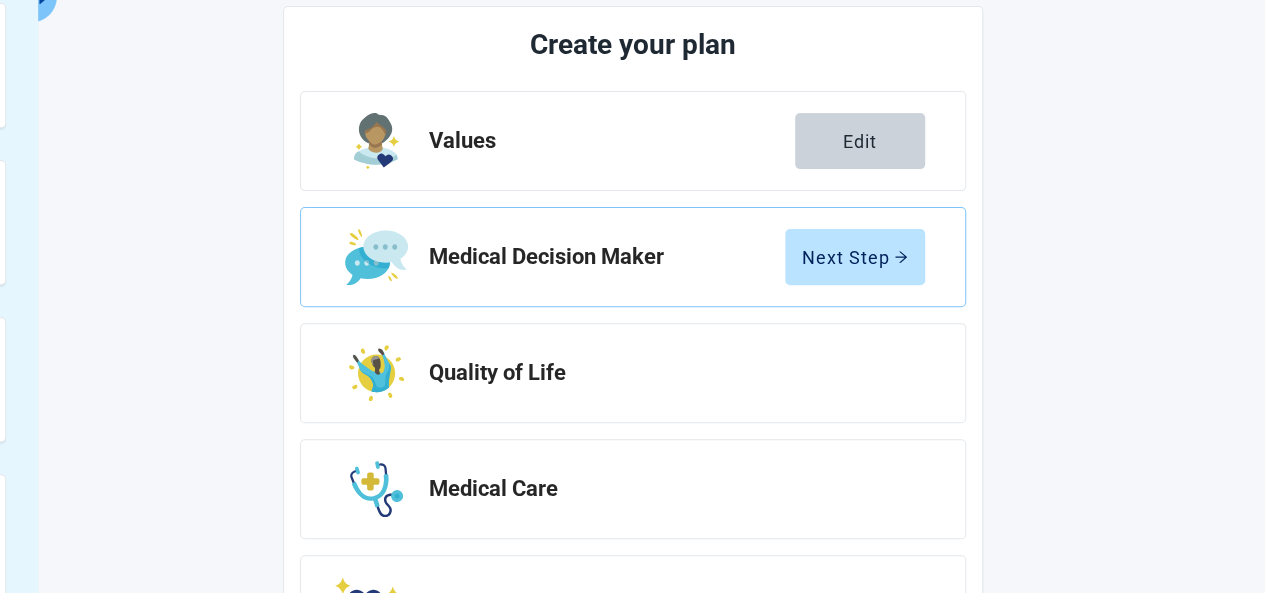 scroll, scrollTop: 242, scrollLeft: 0, axis: vertical 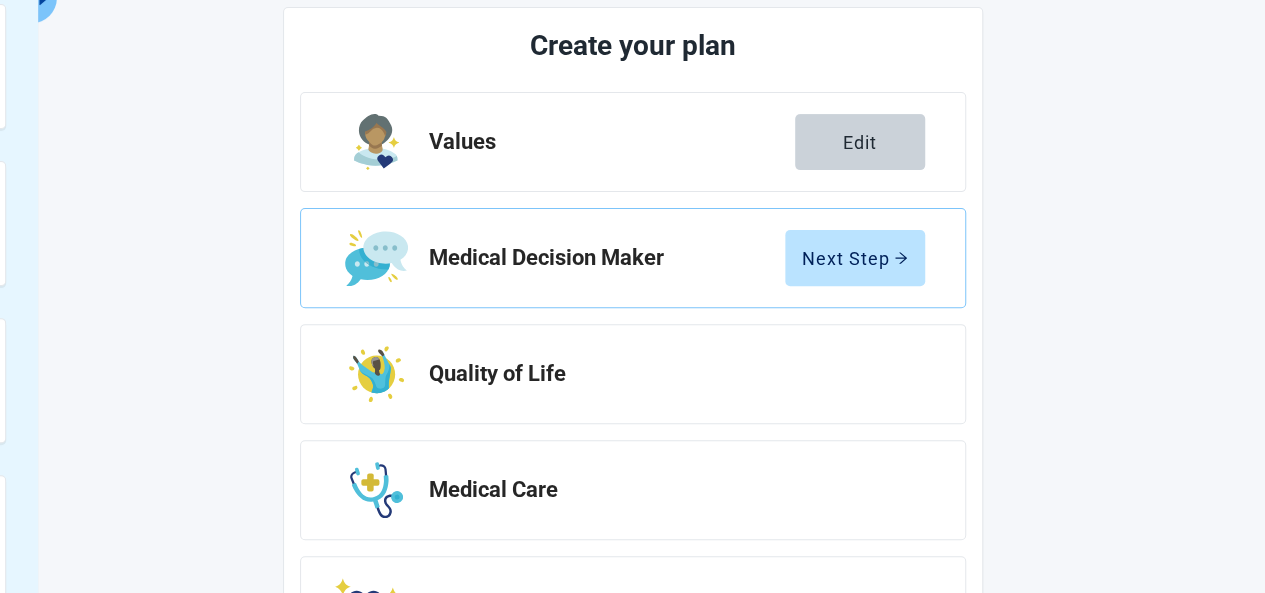 click on "Next Step" at bounding box center (855, 258) 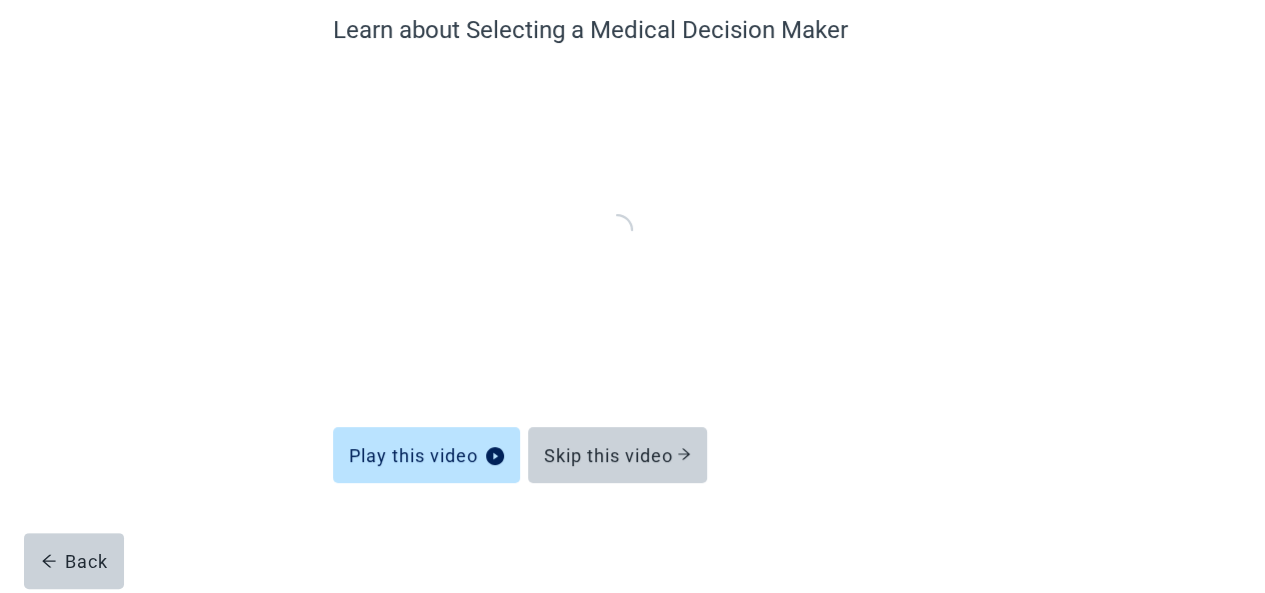scroll, scrollTop: 178, scrollLeft: 0, axis: vertical 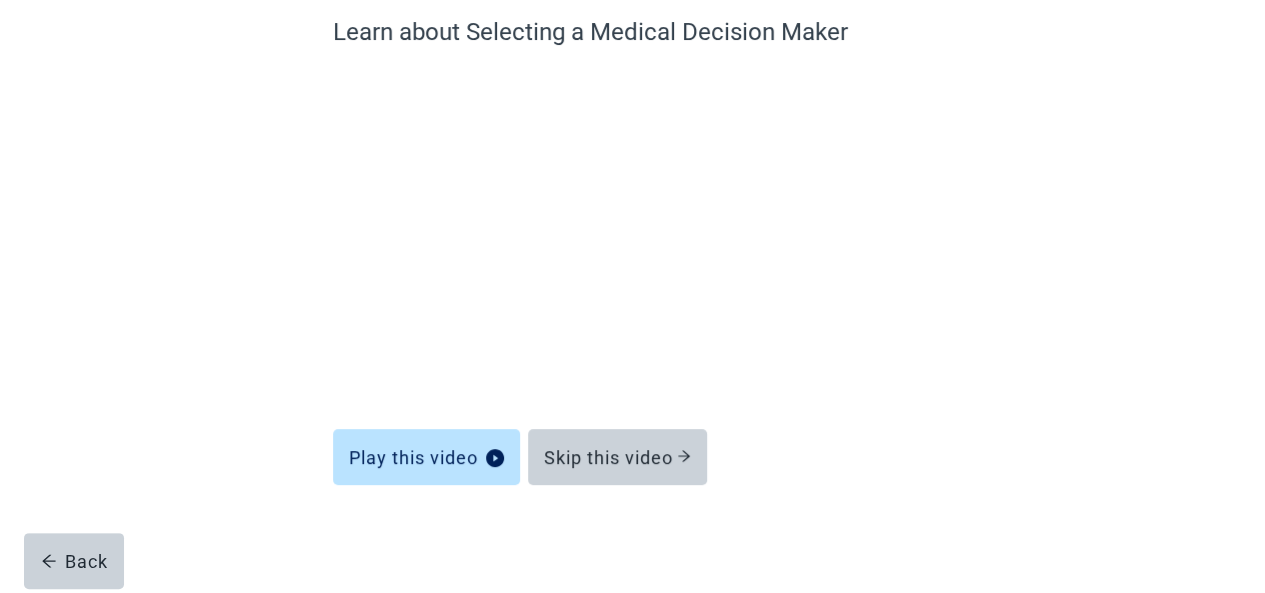 click on "Learn about Selecting a Medical Decision Maker Play this video Skip this video   Back" at bounding box center (633, 279) 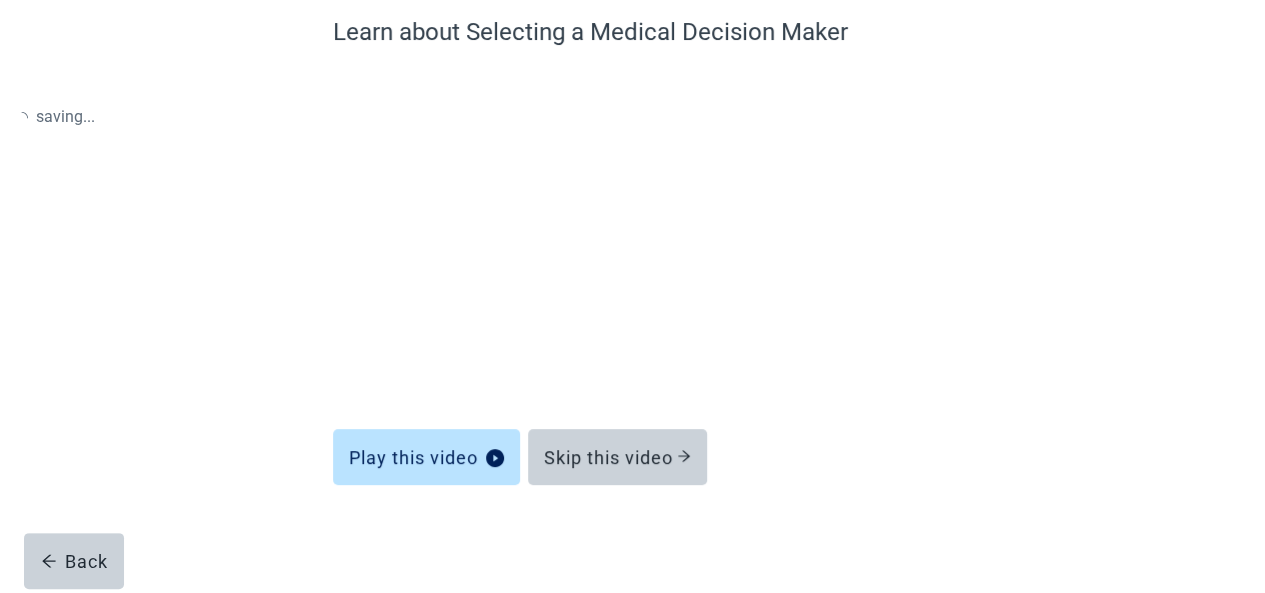 scroll, scrollTop: 164, scrollLeft: 0, axis: vertical 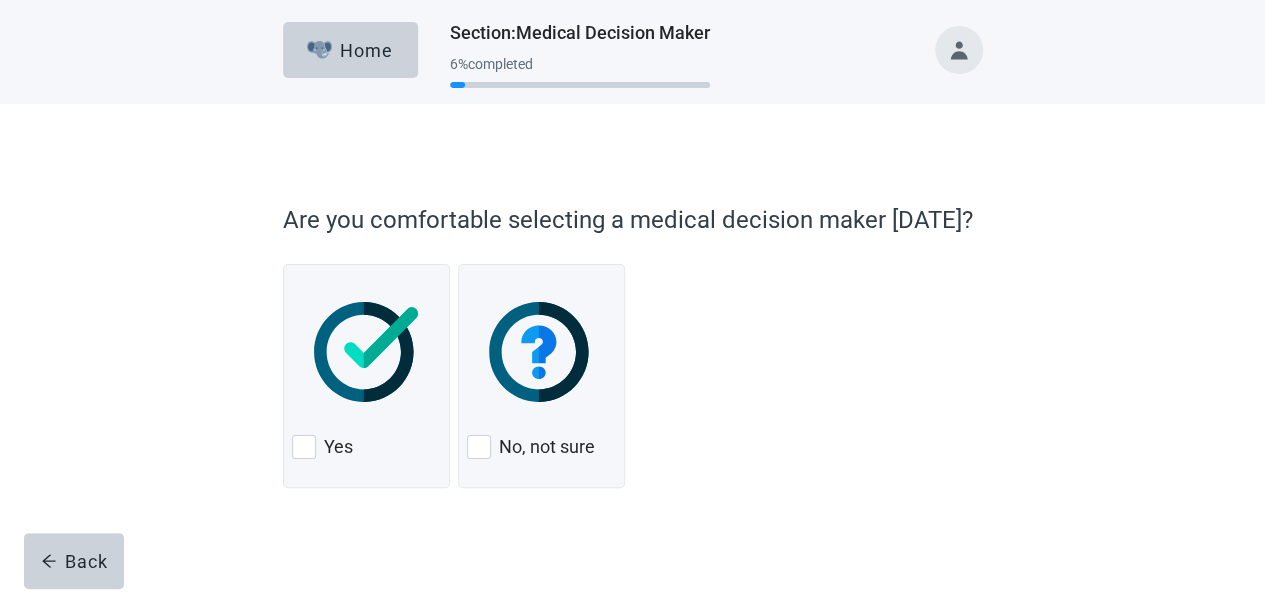 click at bounding box center [541, 352] 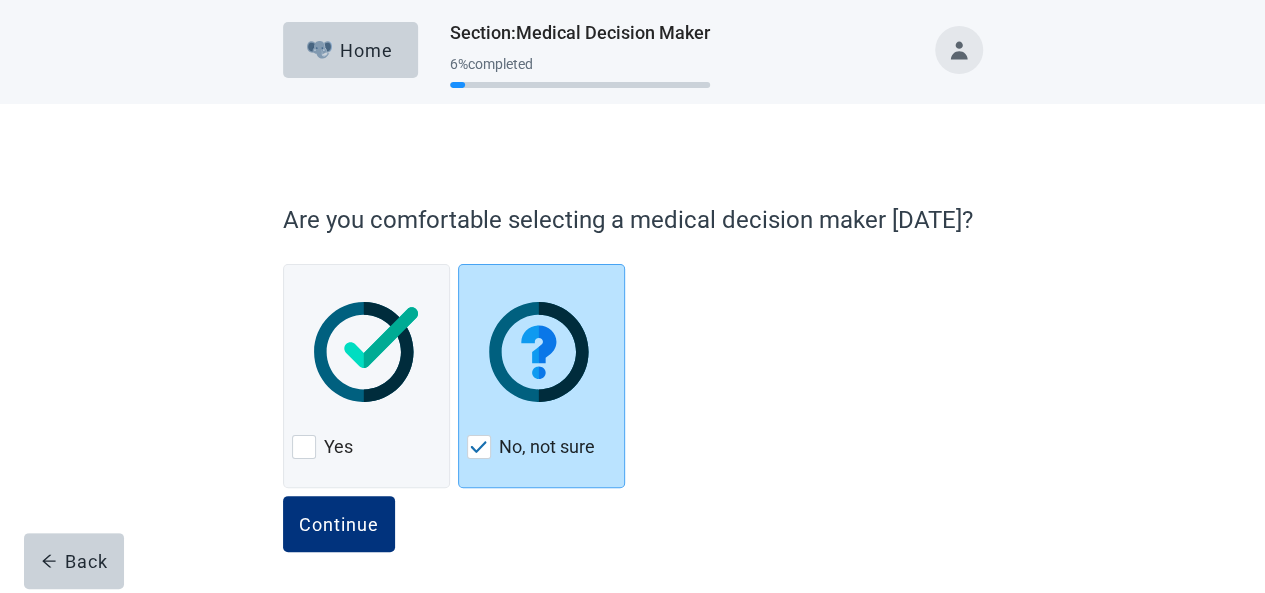 click at bounding box center [366, 352] 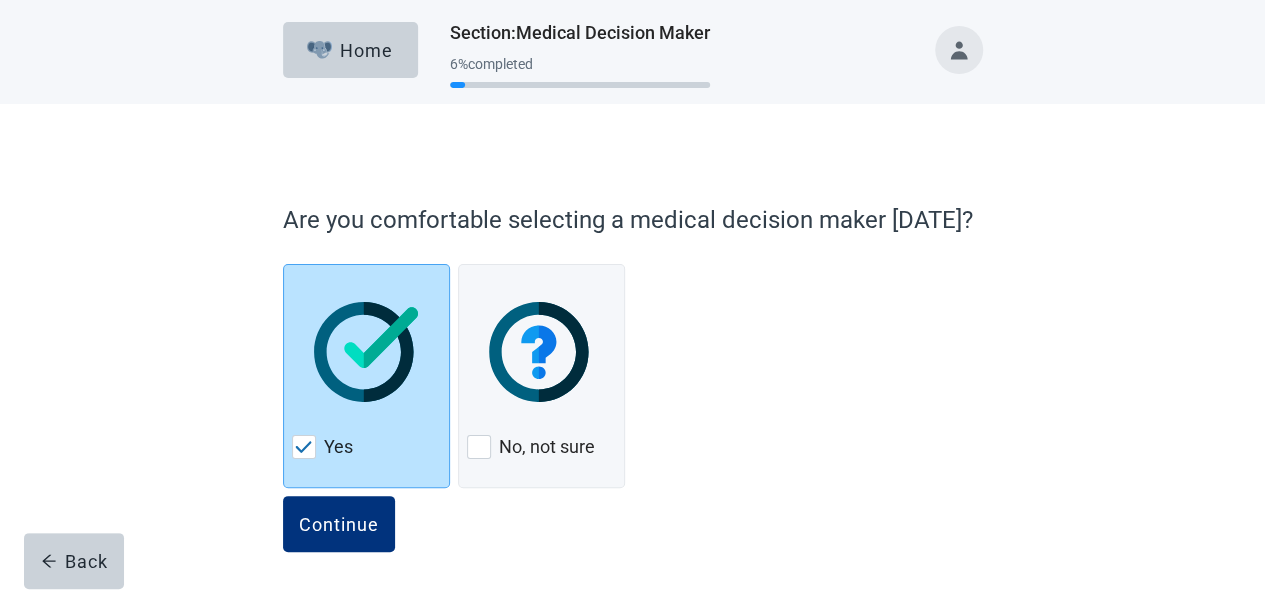 scroll, scrollTop: 2, scrollLeft: 0, axis: vertical 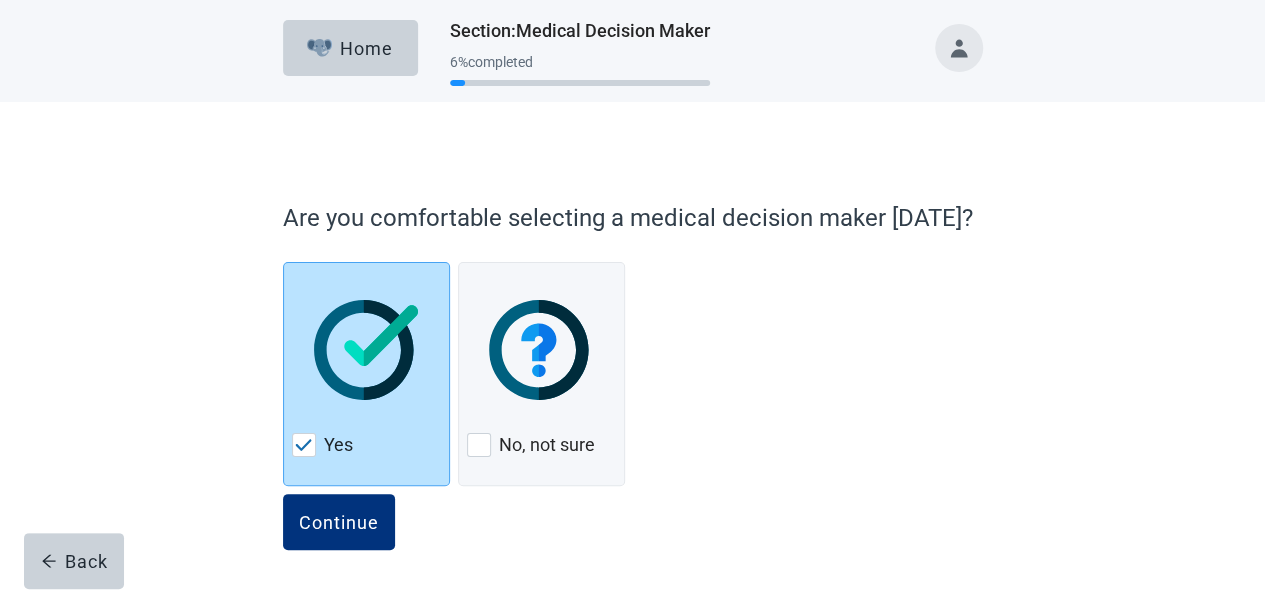 click at bounding box center [541, 350] 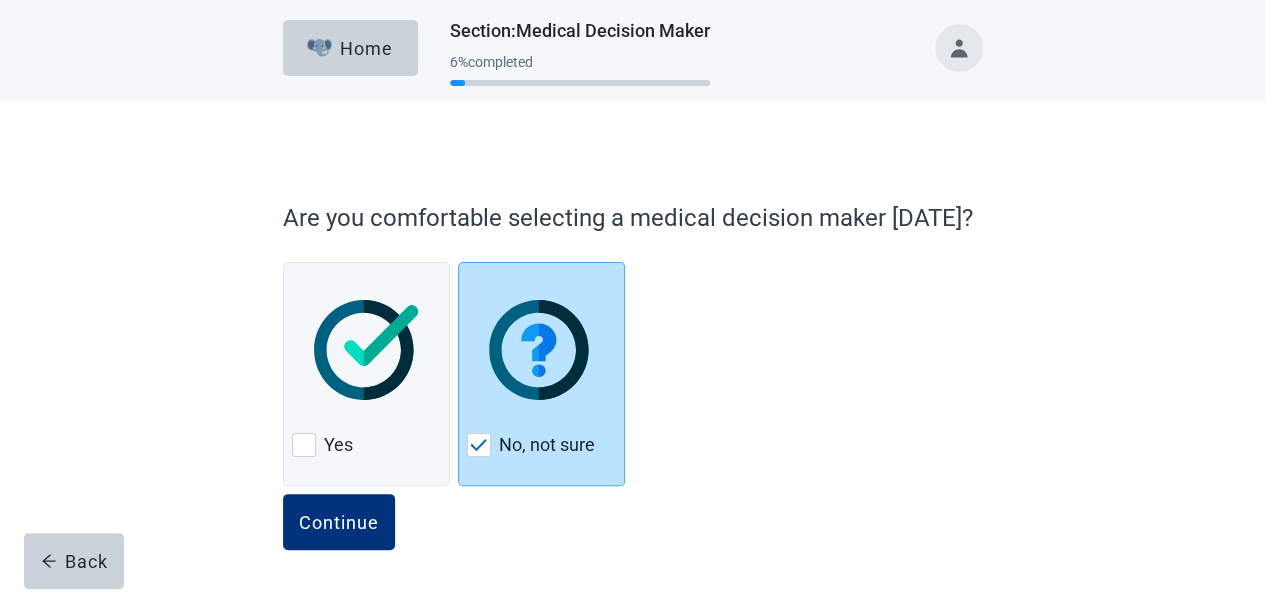 click at bounding box center [366, 350] 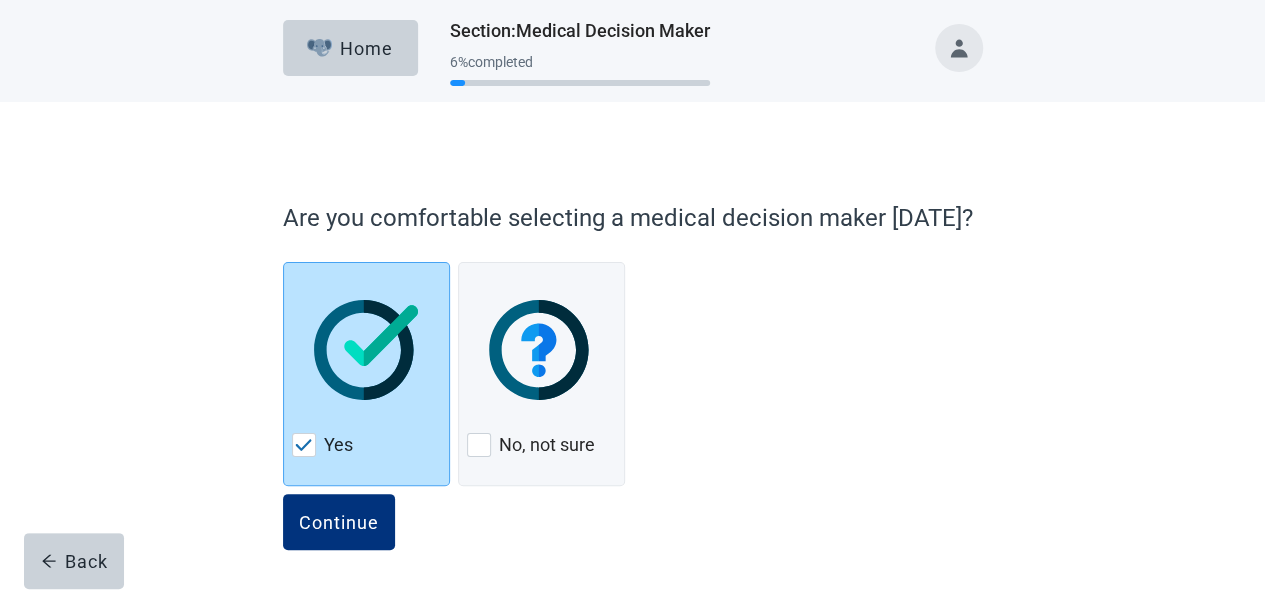 click on "Continue" at bounding box center [339, 522] 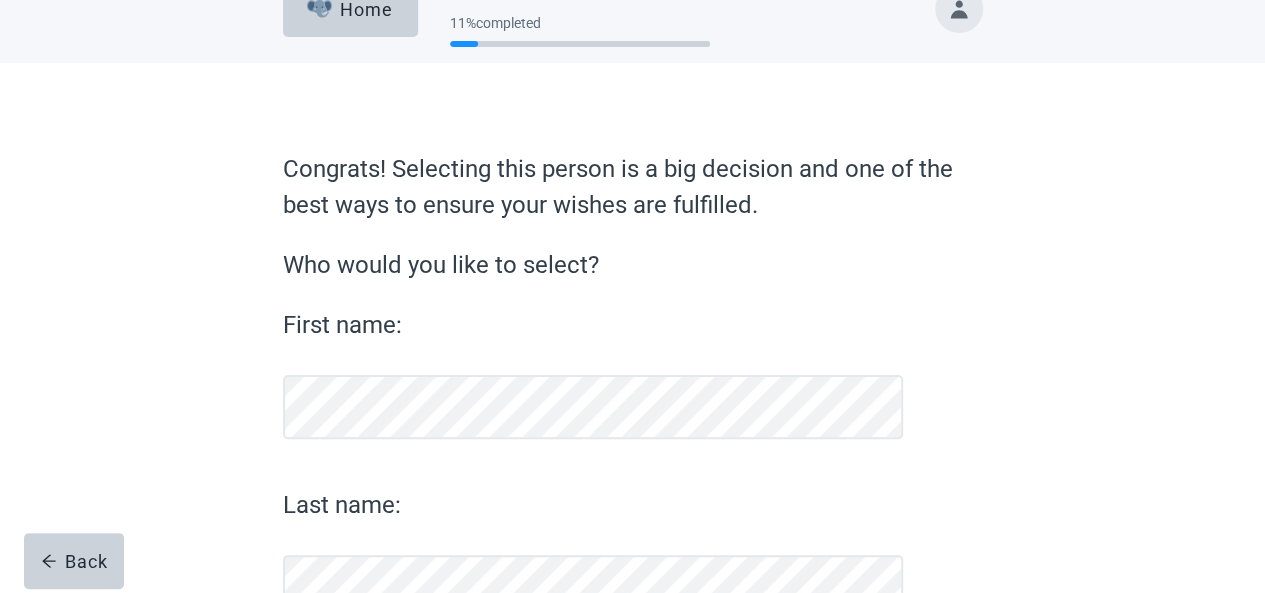 scroll, scrollTop: 0, scrollLeft: 0, axis: both 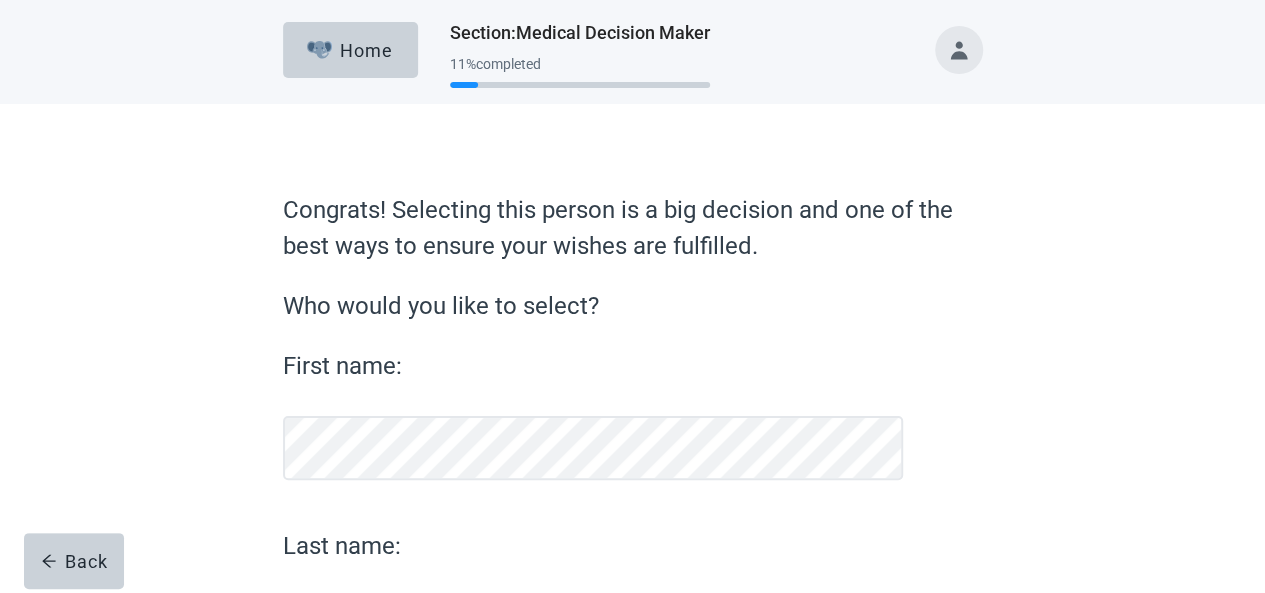 click on "Home" at bounding box center [350, 50] 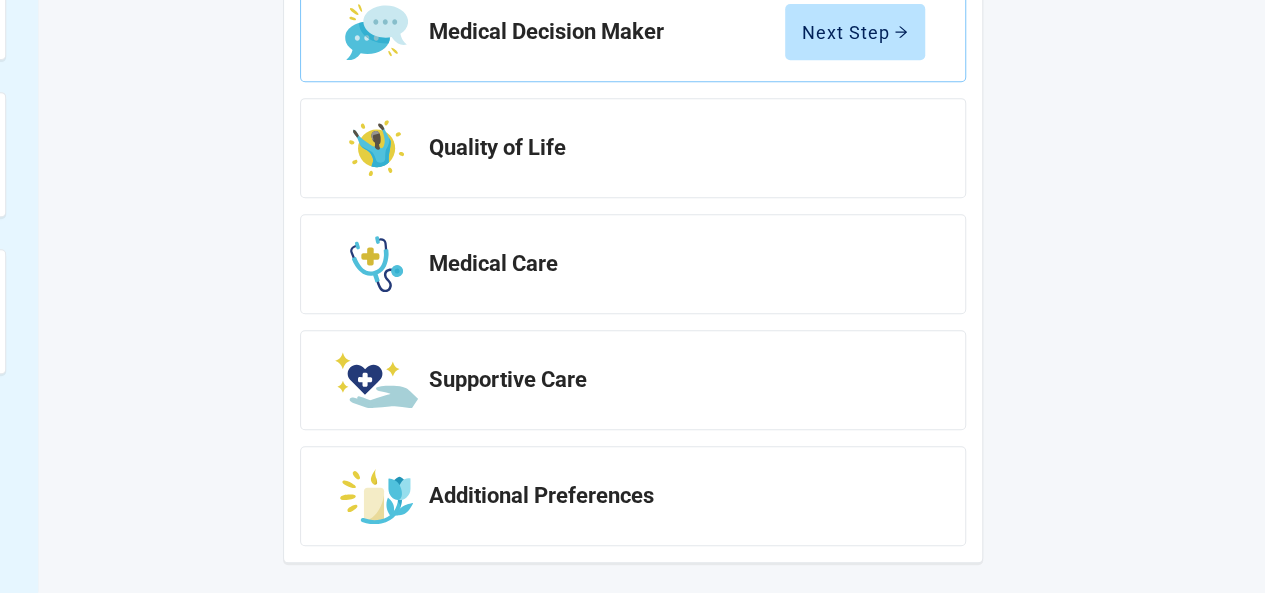 scroll, scrollTop: 0, scrollLeft: 0, axis: both 